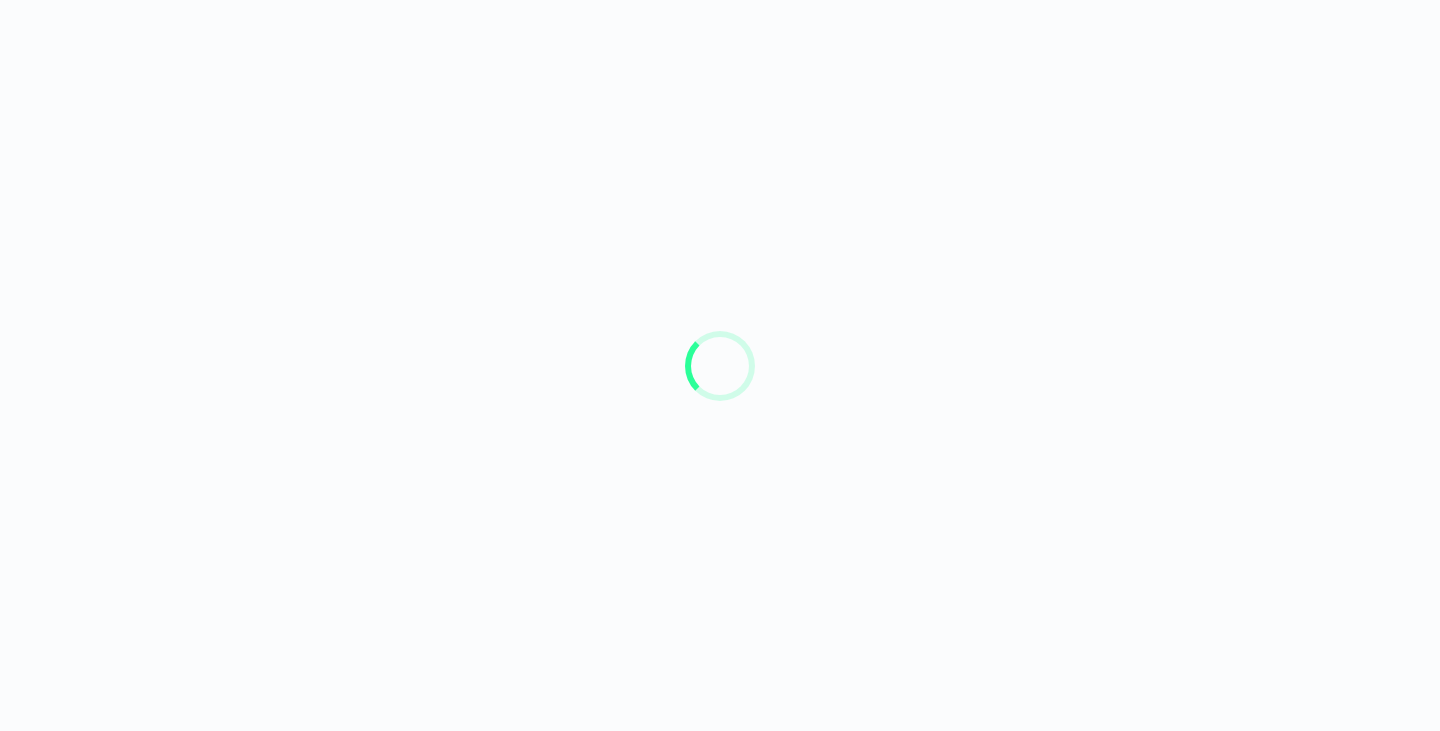 scroll, scrollTop: 0, scrollLeft: 0, axis: both 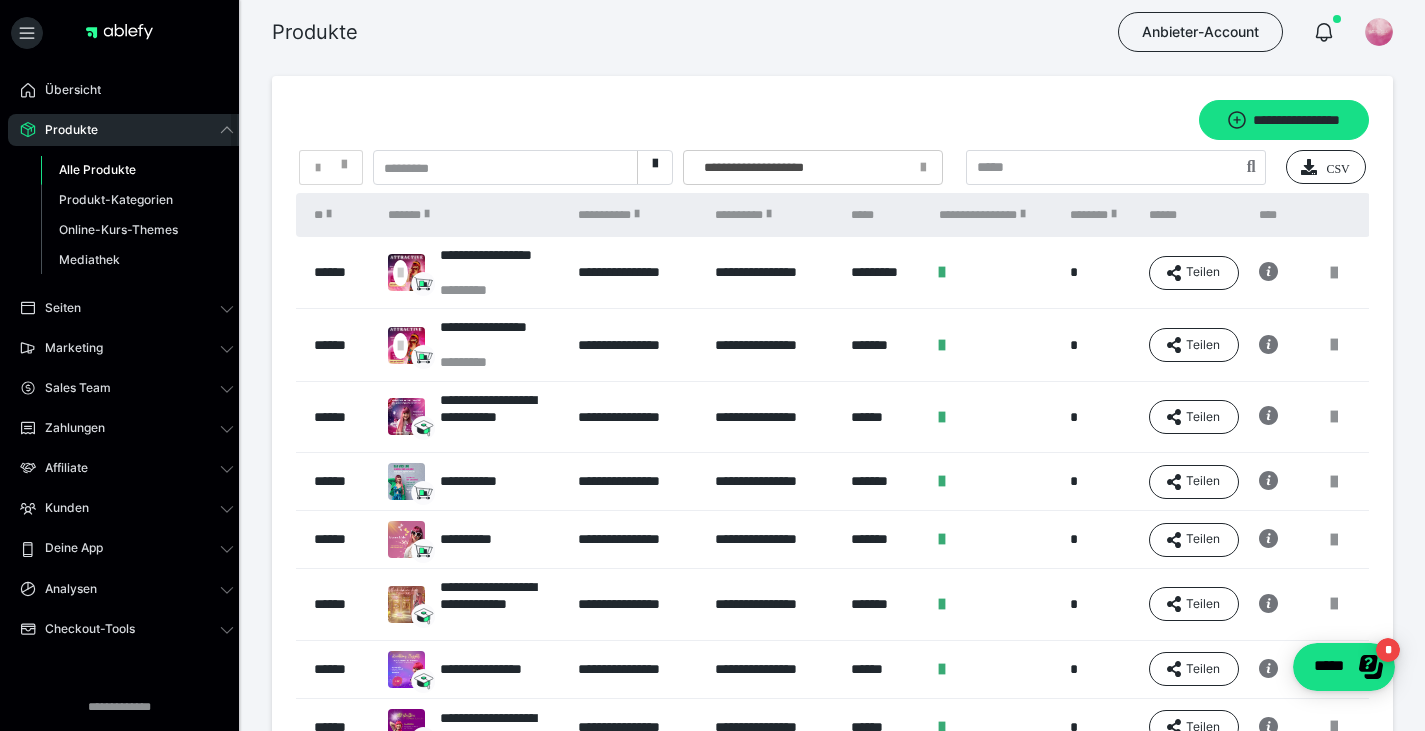 click on "Alle Produkte" at bounding box center [97, 169] 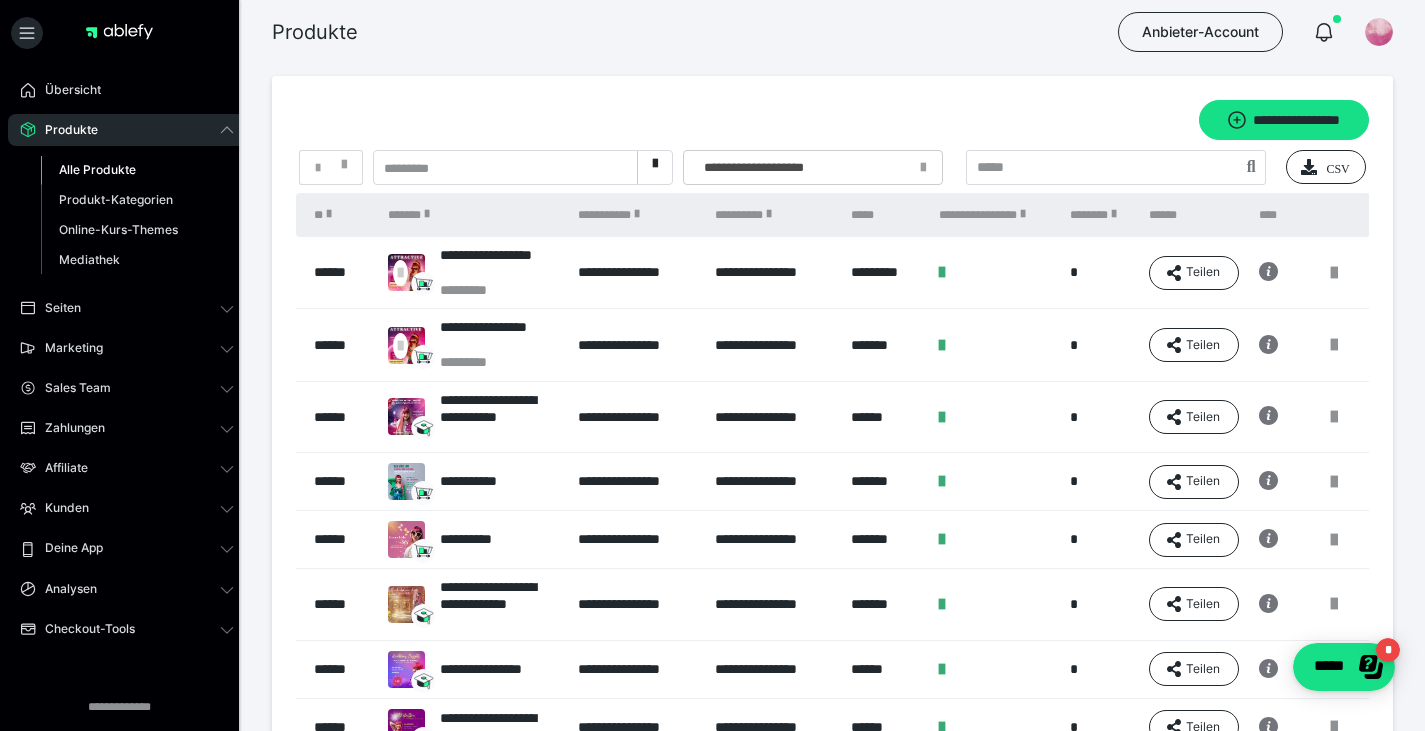click on "Alle Produkte" at bounding box center (97, 169) 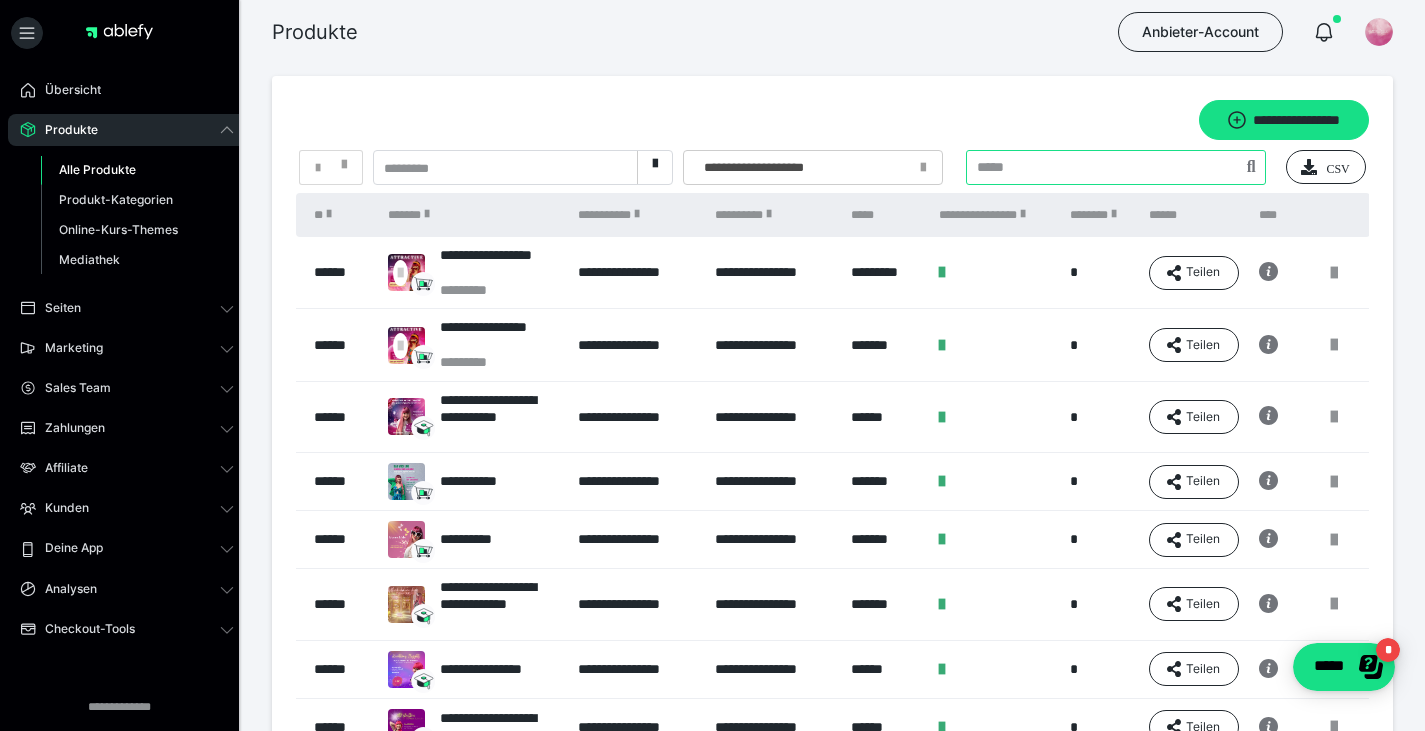 click at bounding box center (1116, 167) 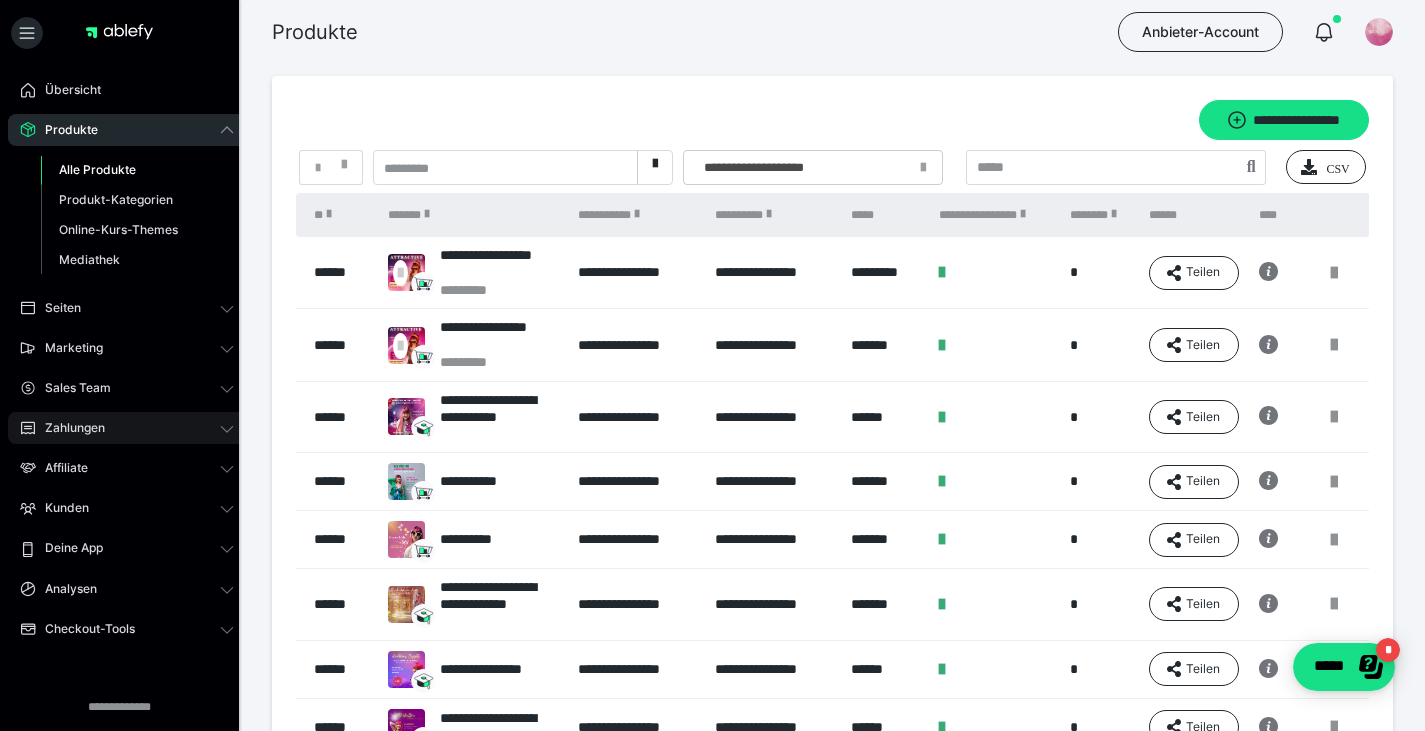 click on "Zahlungen" at bounding box center (68, 428) 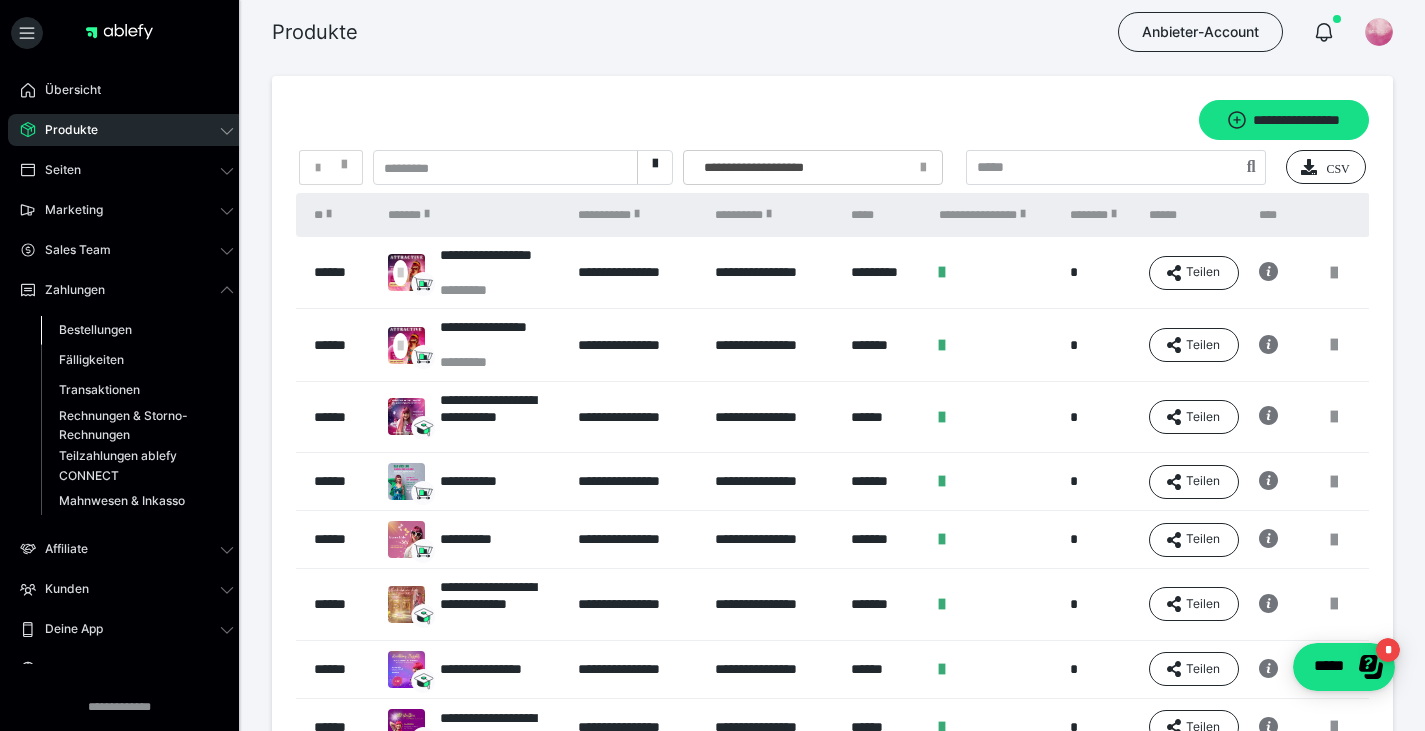 click on "Bestellungen" at bounding box center (95, 329) 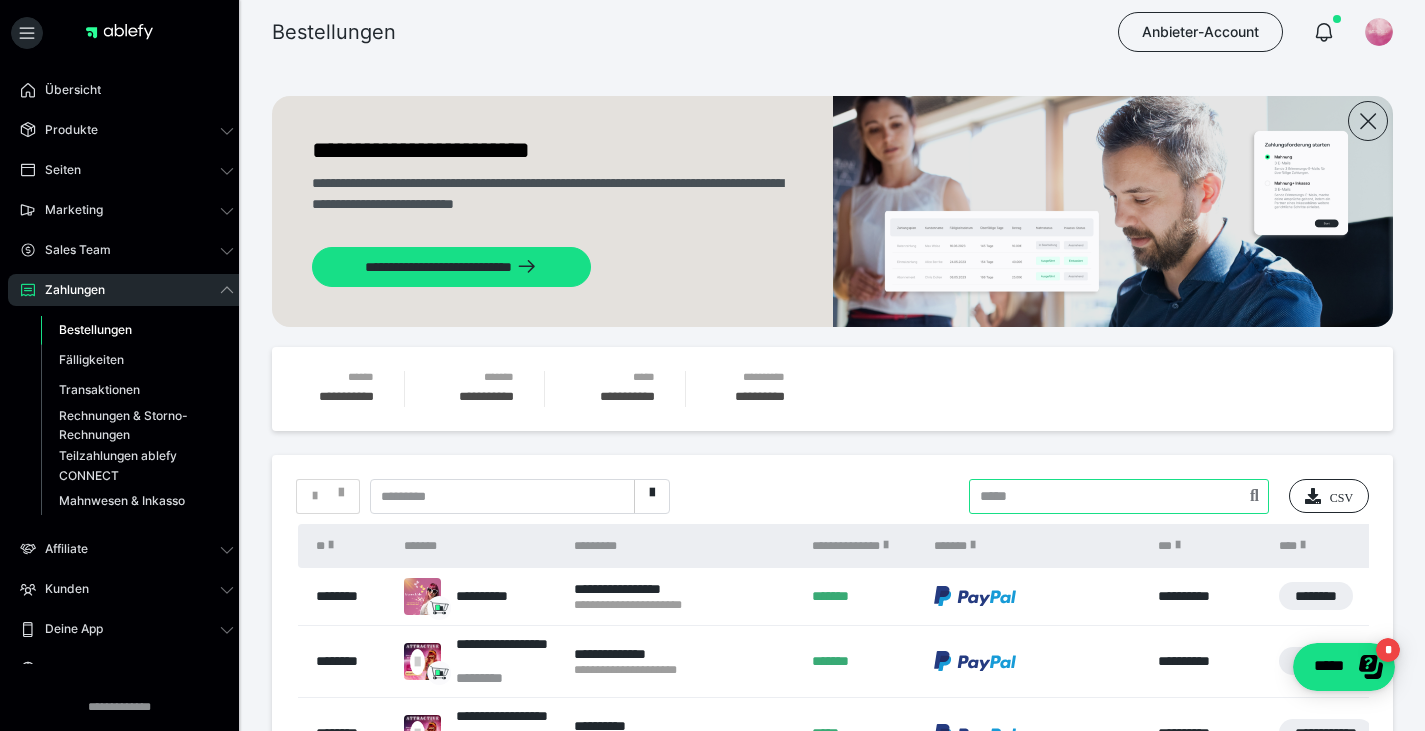 click at bounding box center (1119, 496) 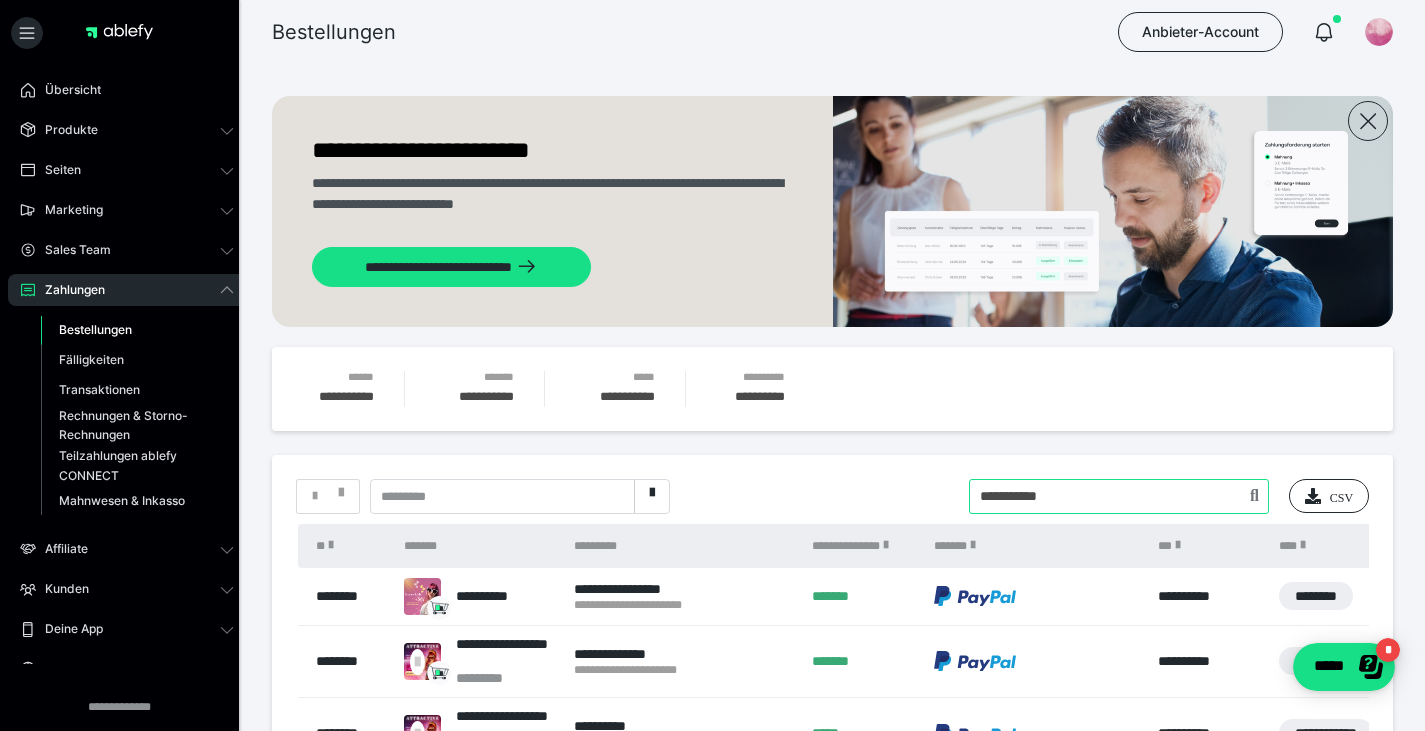 type on "**********" 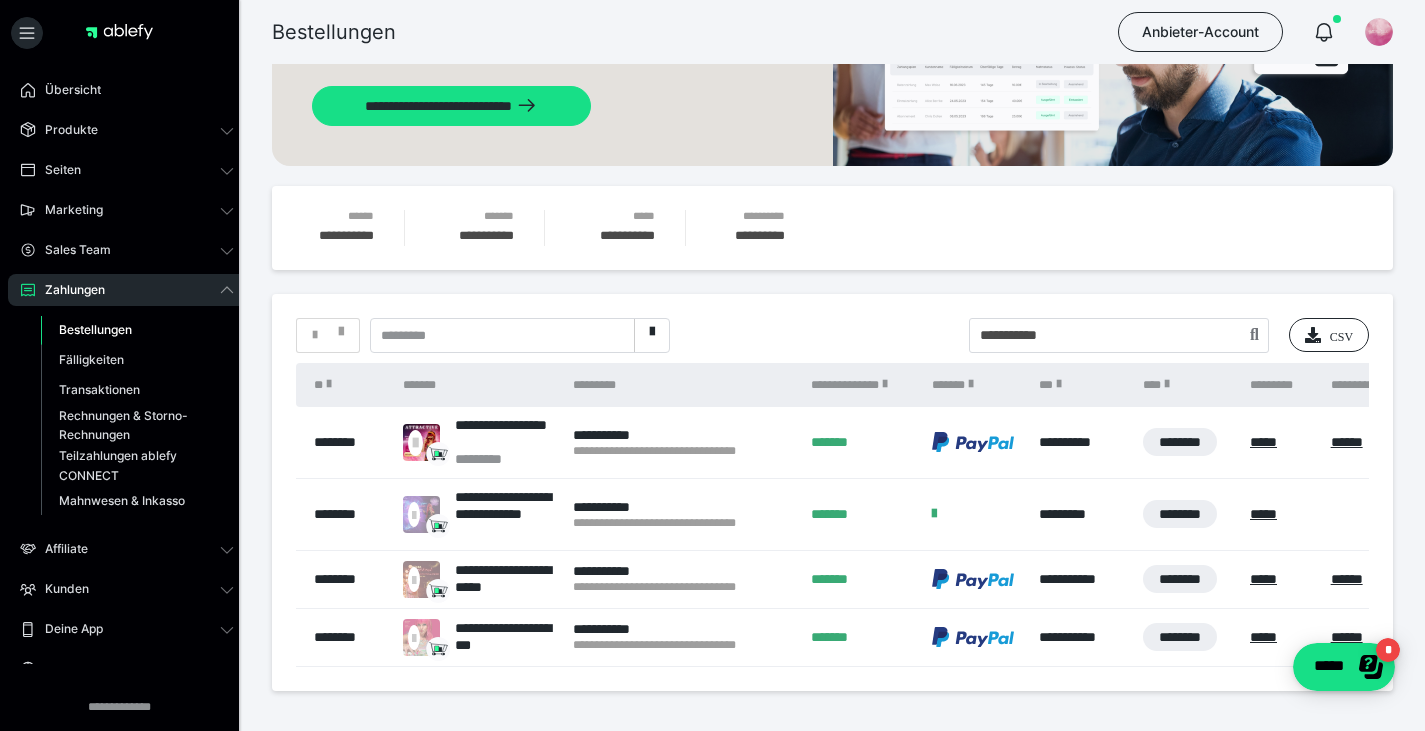 scroll, scrollTop: 251, scrollLeft: 0, axis: vertical 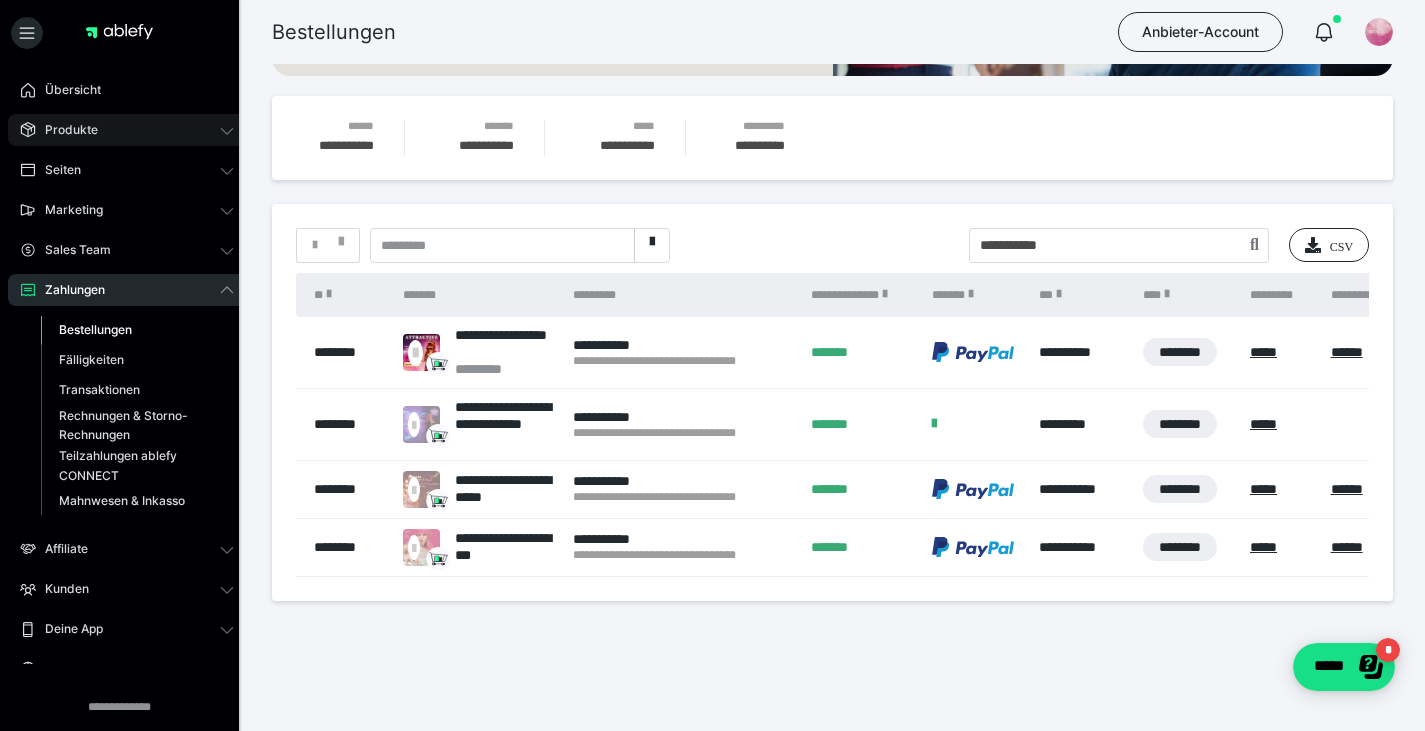 click on "Produkte" at bounding box center [64, 130] 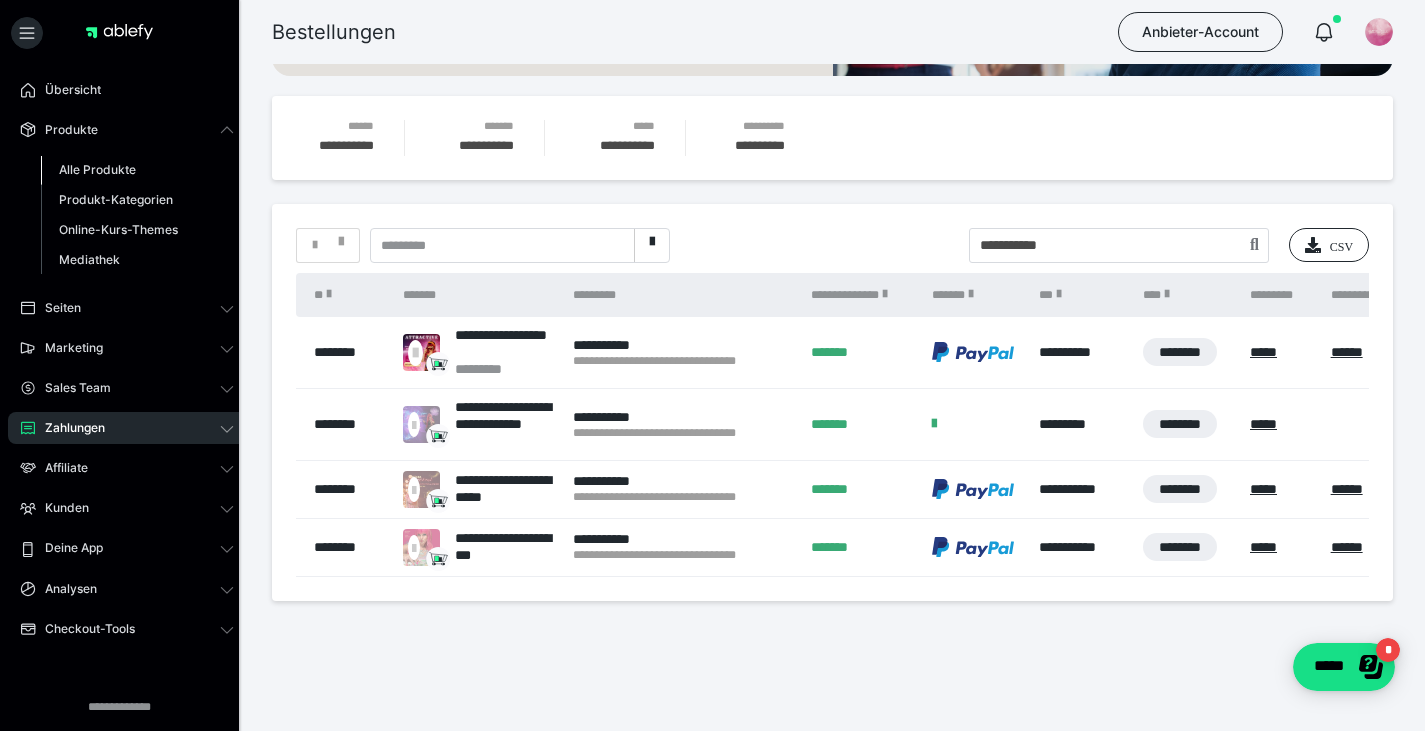 click on "Alle Produkte" at bounding box center [97, 169] 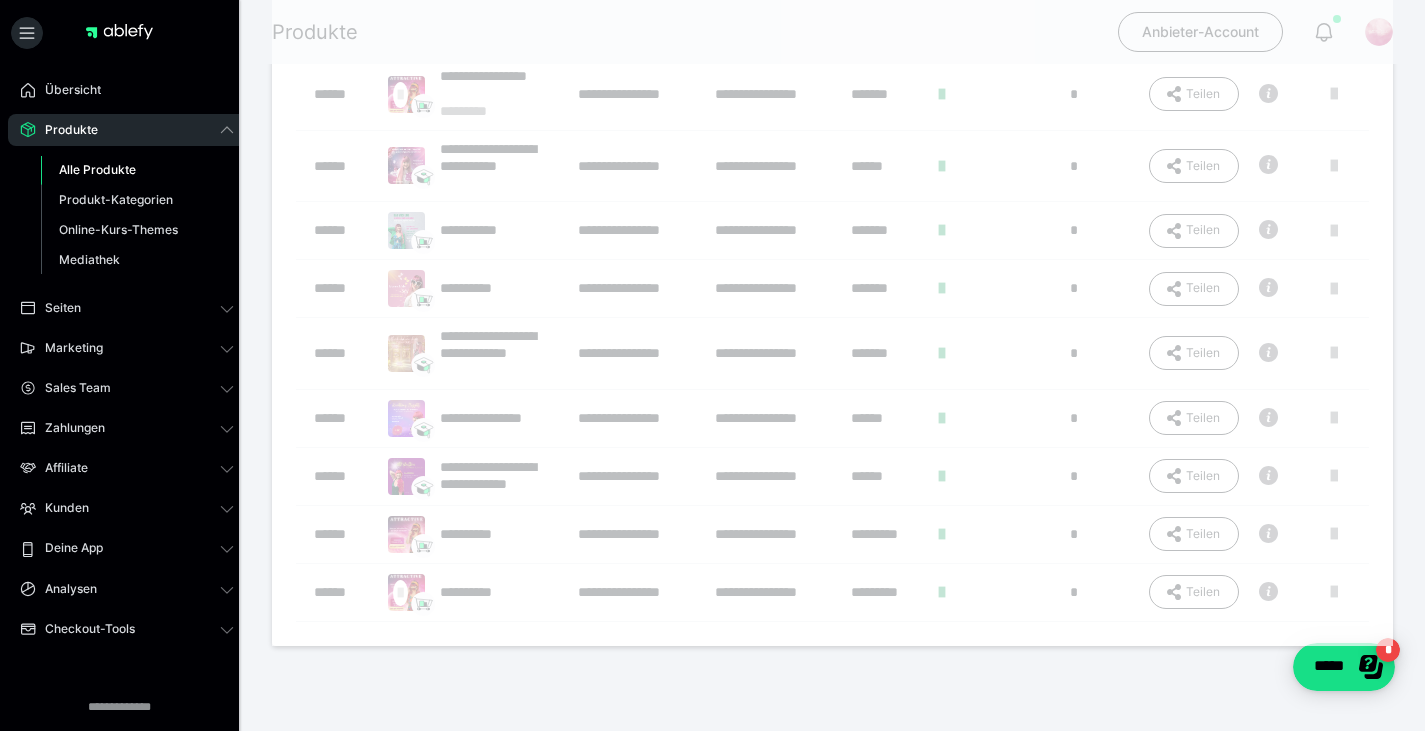 scroll, scrollTop: 0, scrollLeft: 0, axis: both 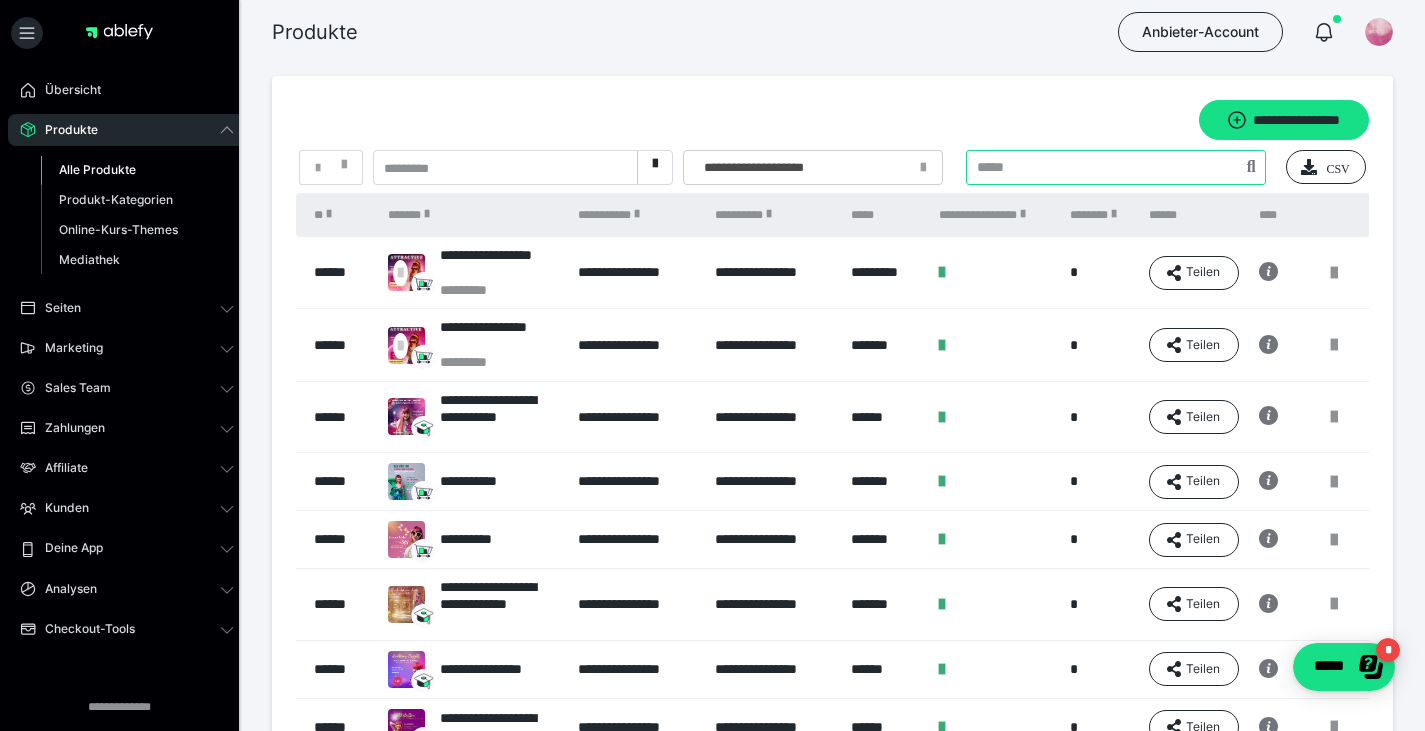 click at bounding box center (1116, 167) 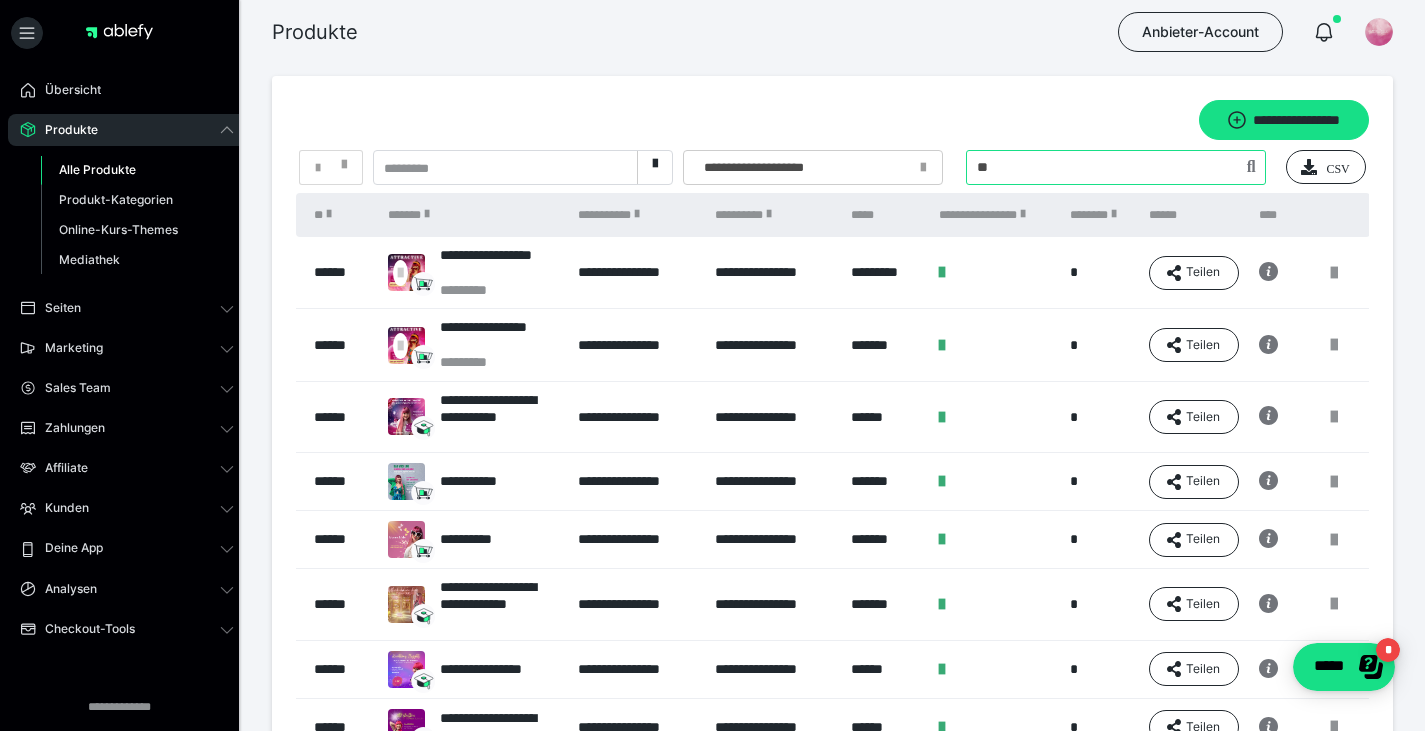 type on "*" 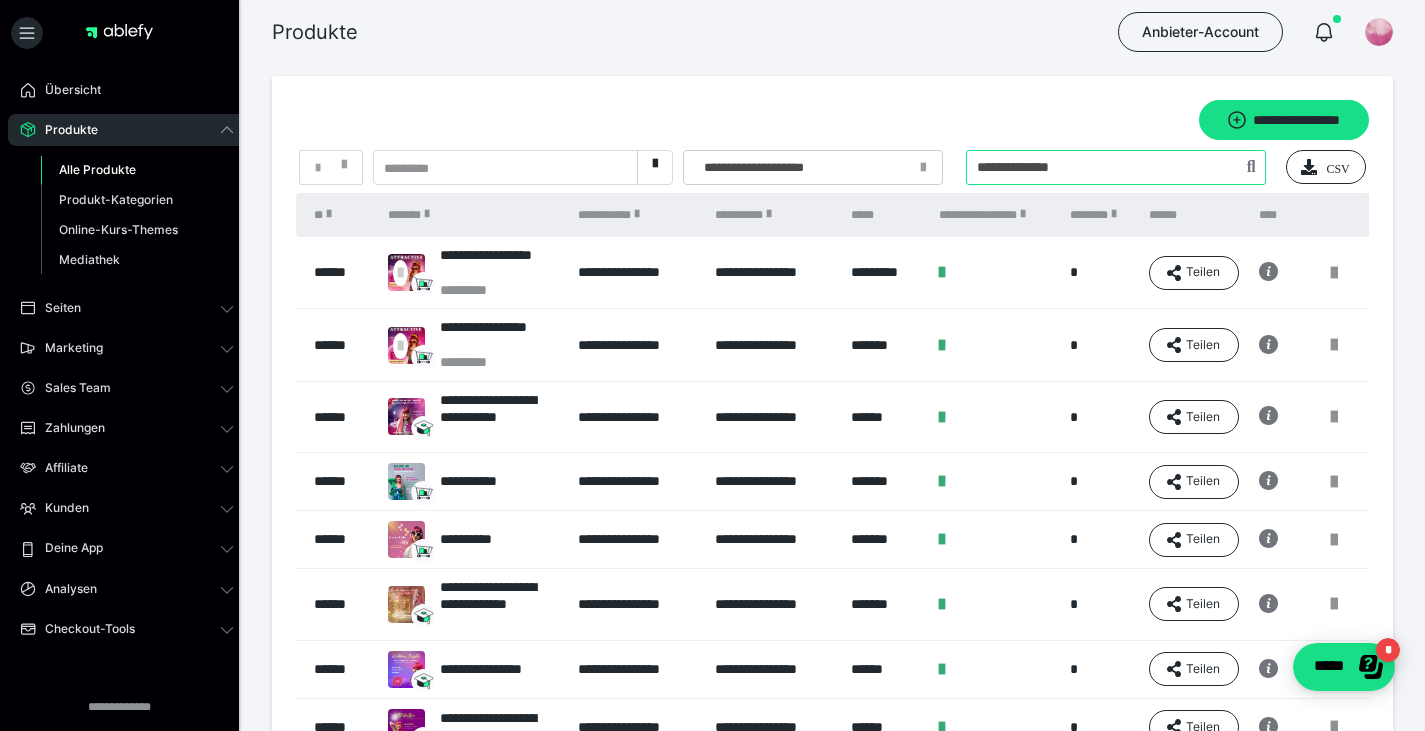 type on "**********" 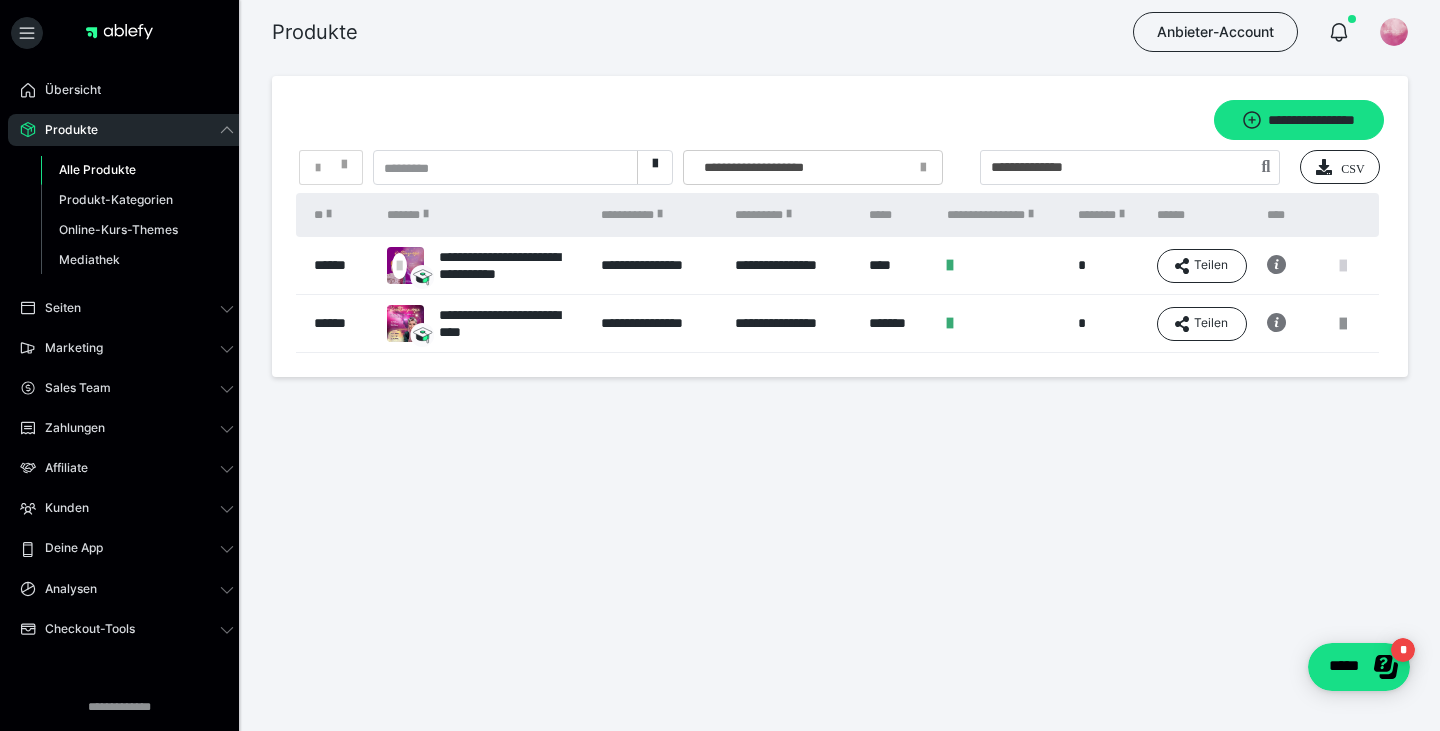 click at bounding box center [1343, 266] 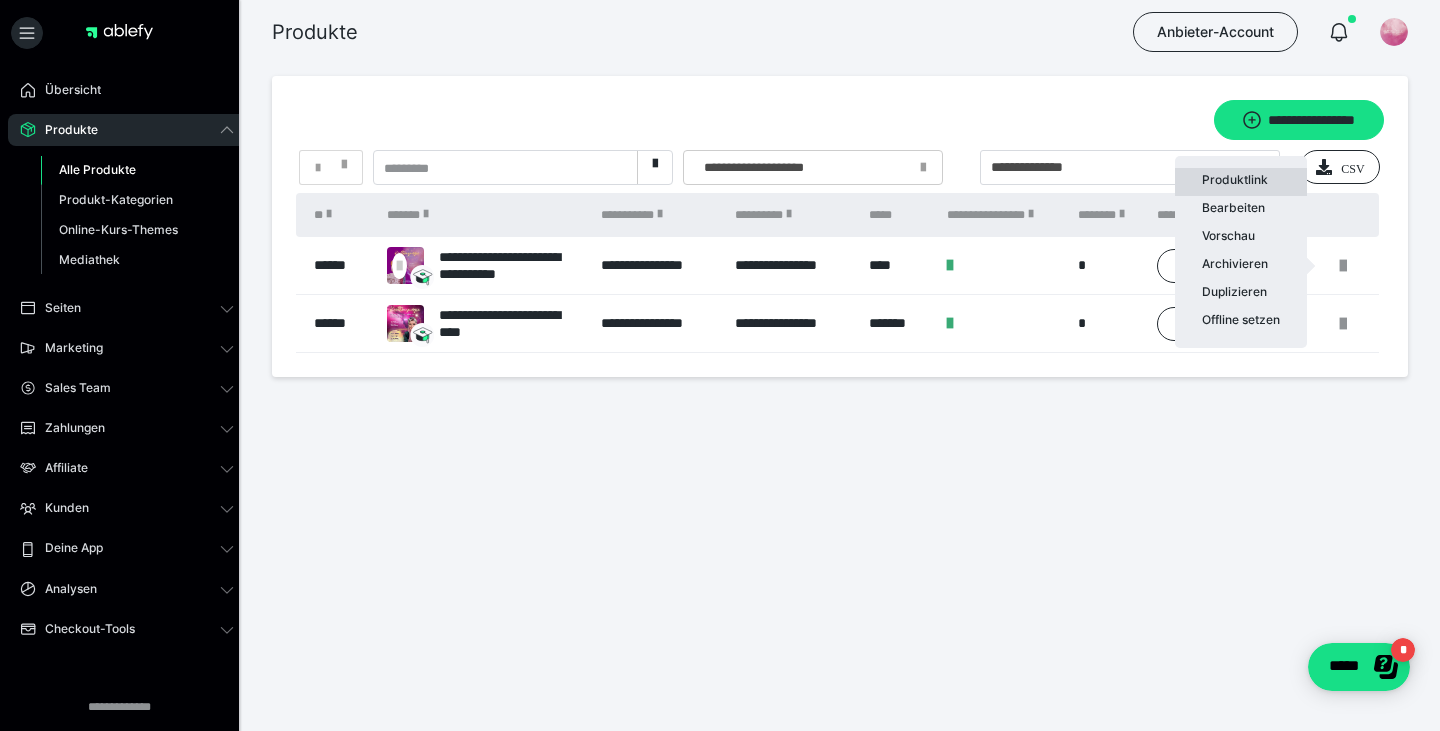 click on "Produktlink" at bounding box center [1241, 182] 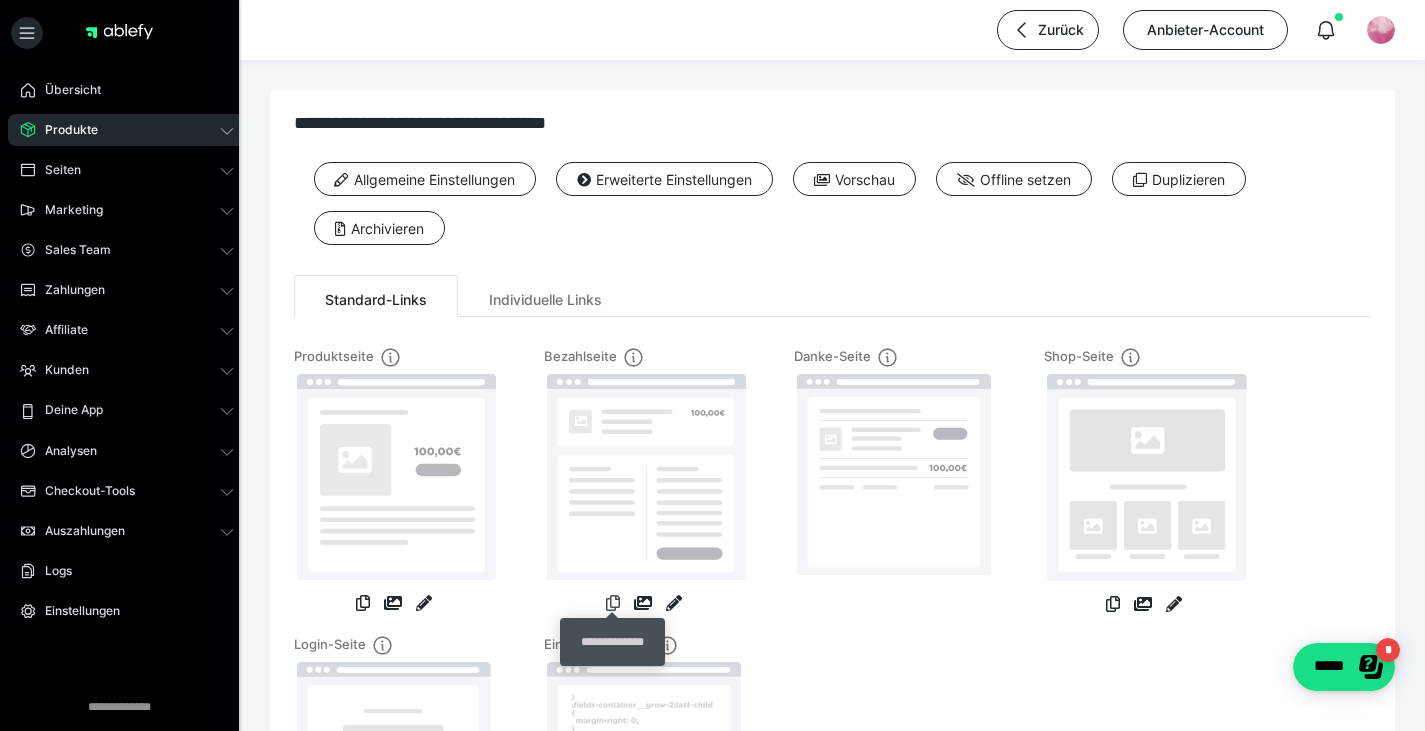 click at bounding box center (613, 603) 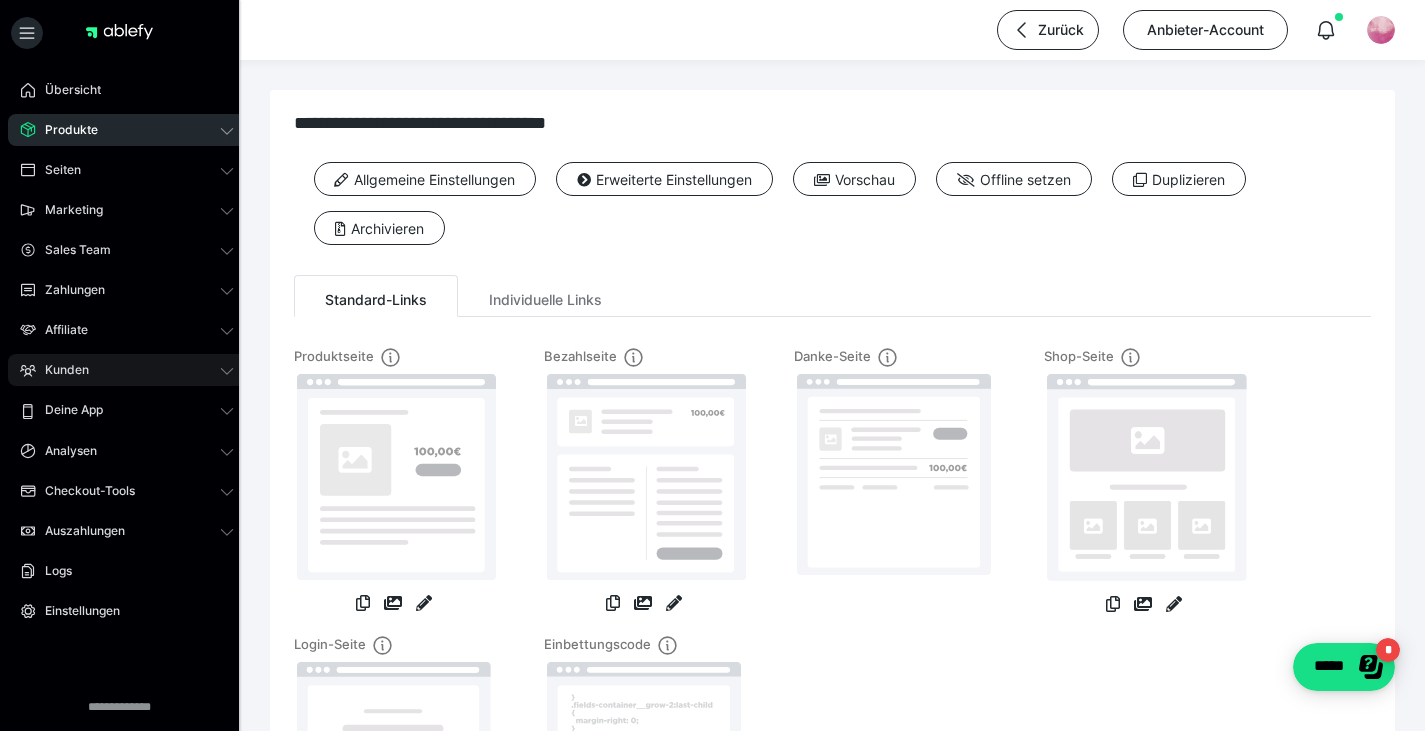 click on "Kunden" at bounding box center [60, 370] 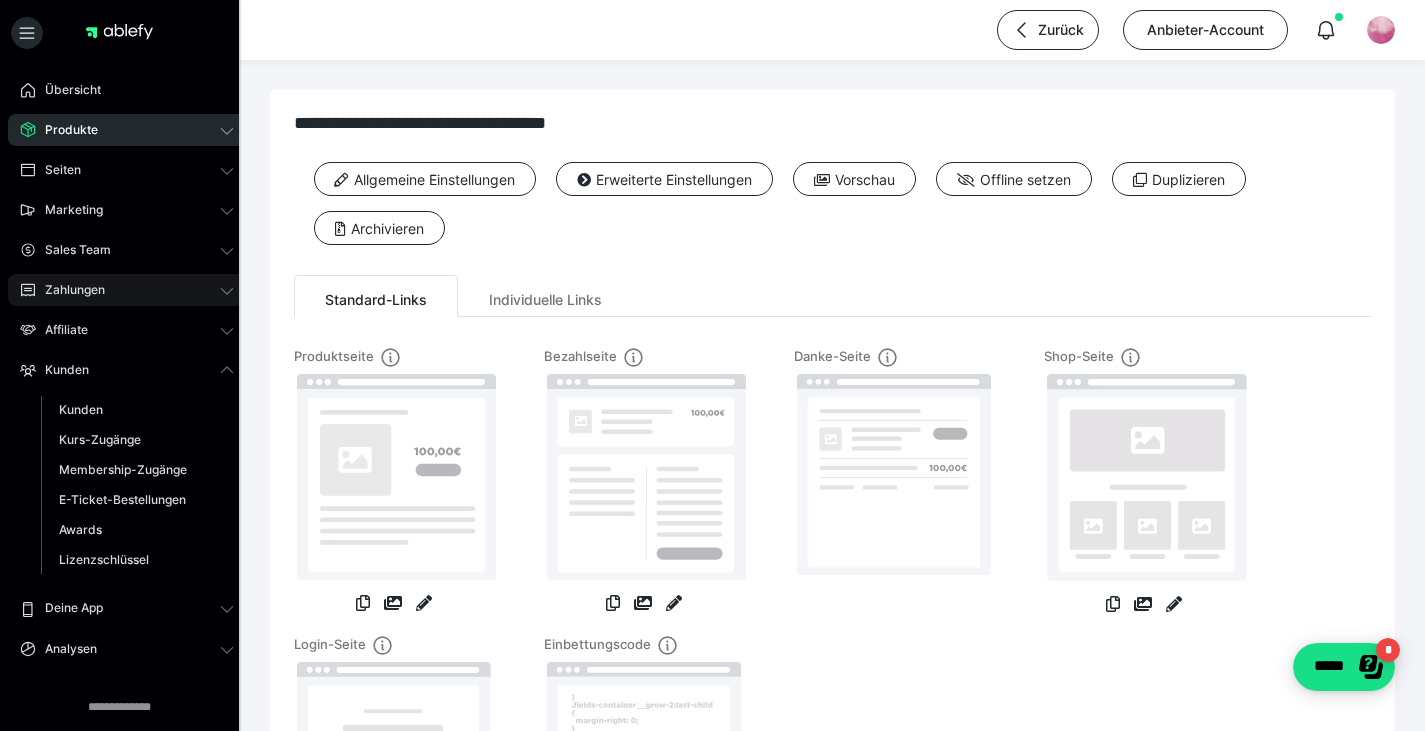 click on "Zahlungen" at bounding box center [68, 290] 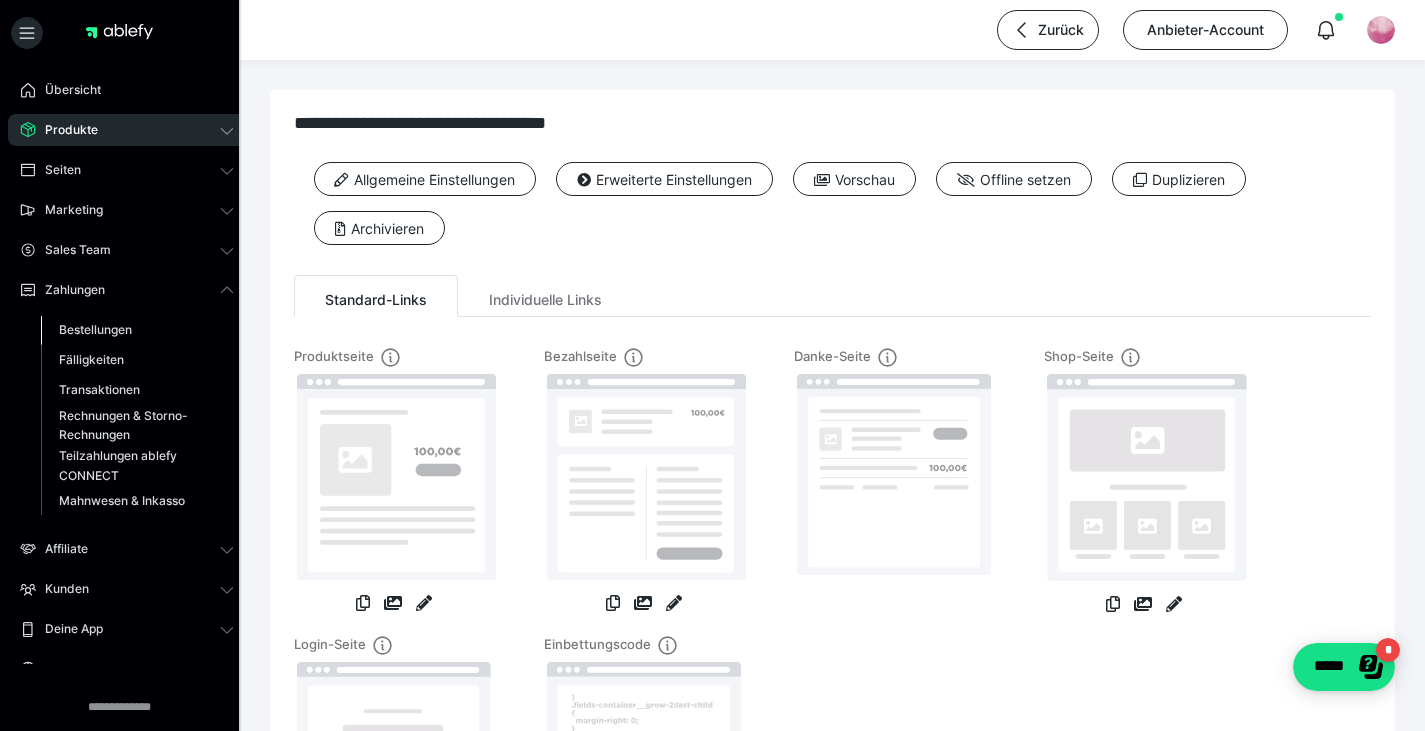 click on "Bestellungen" at bounding box center (95, 329) 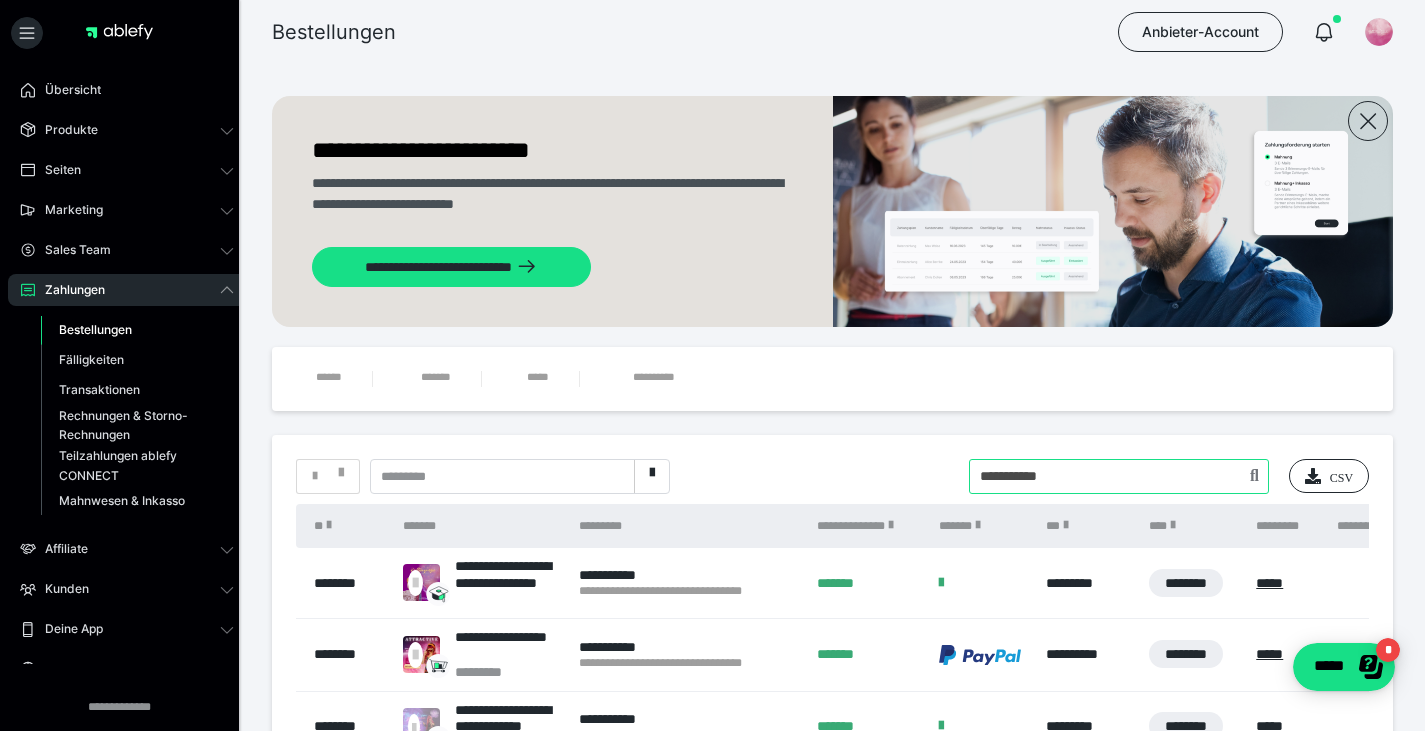 drag, startPoint x: 1102, startPoint y: 465, endPoint x: 933, endPoint y: 454, distance: 169.3576 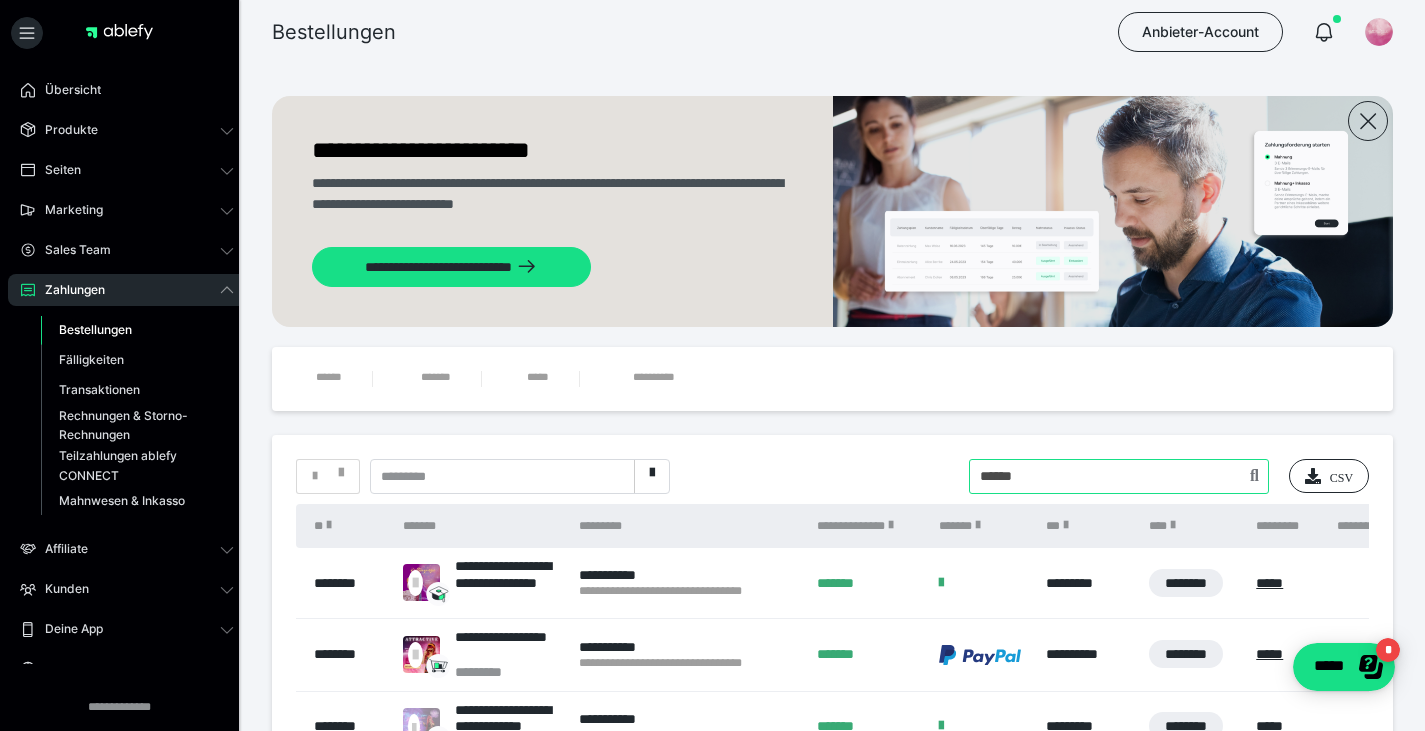 type on "******" 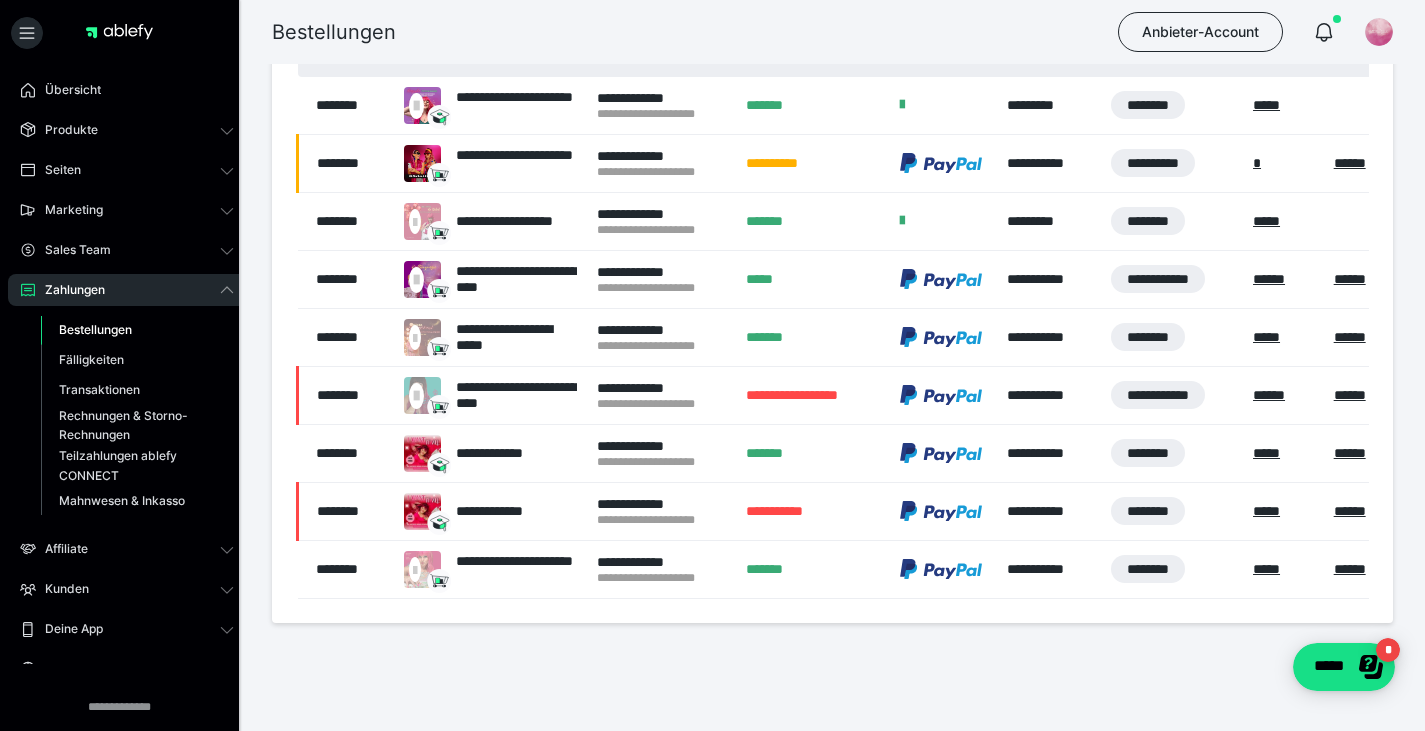 scroll, scrollTop: 494, scrollLeft: 0, axis: vertical 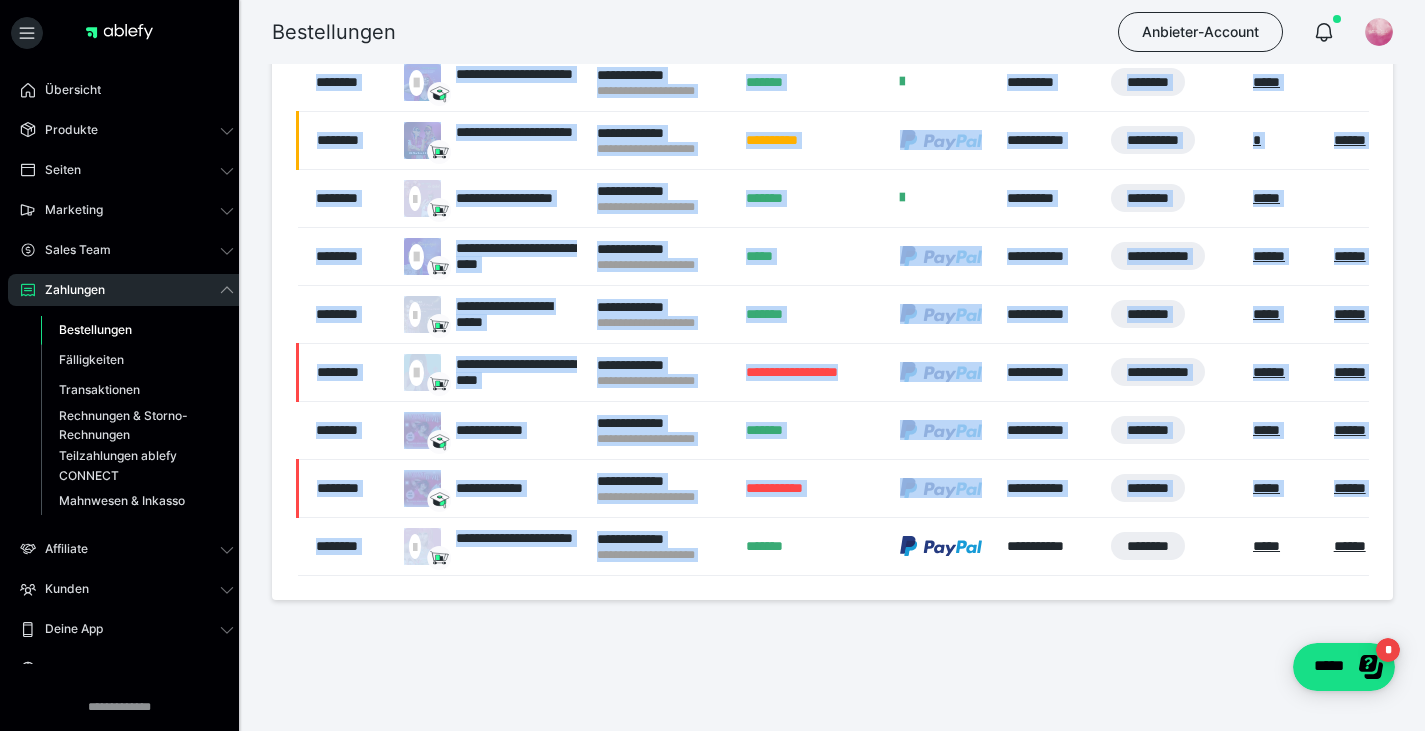 drag, startPoint x: 745, startPoint y: 574, endPoint x: 824, endPoint y: 583, distance: 79.51101 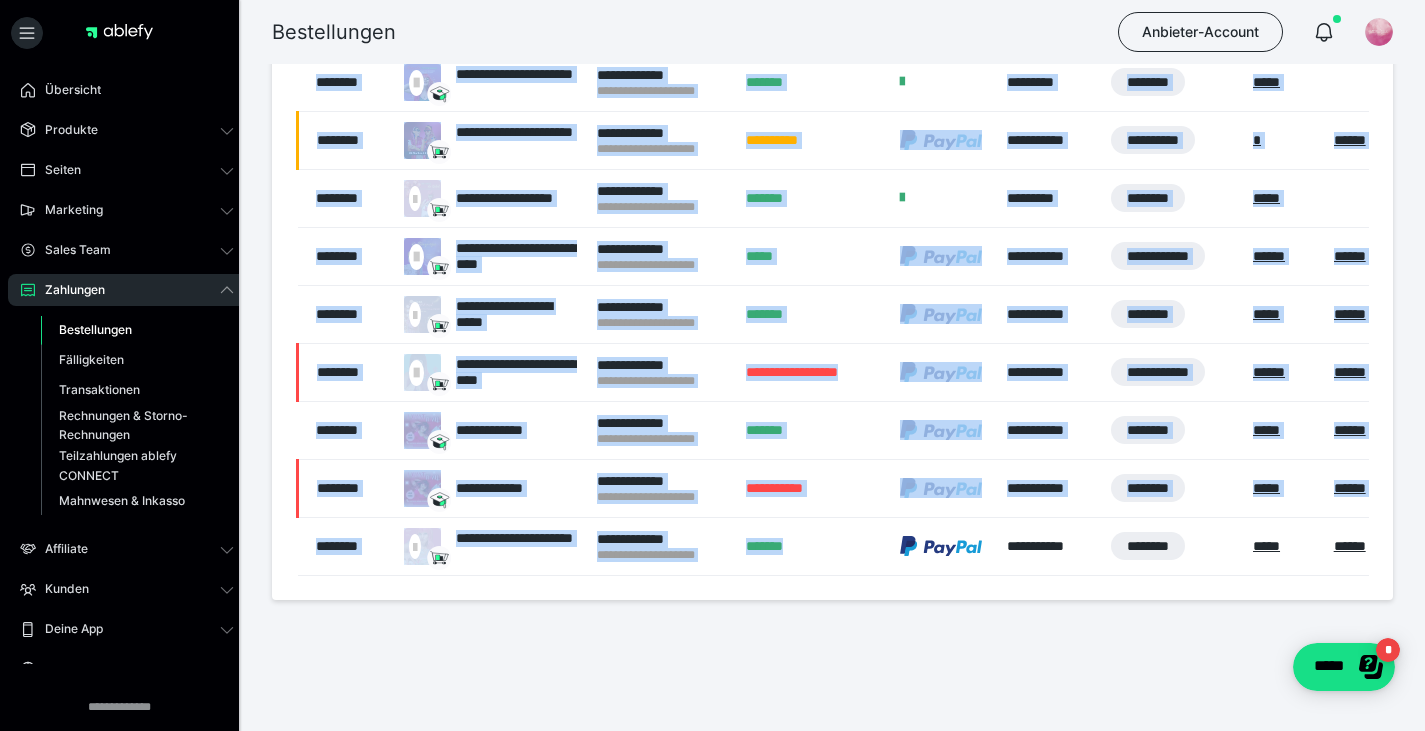 drag, startPoint x: 805, startPoint y: 575, endPoint x: 845, endPoint y: 576, distance: 40.012497 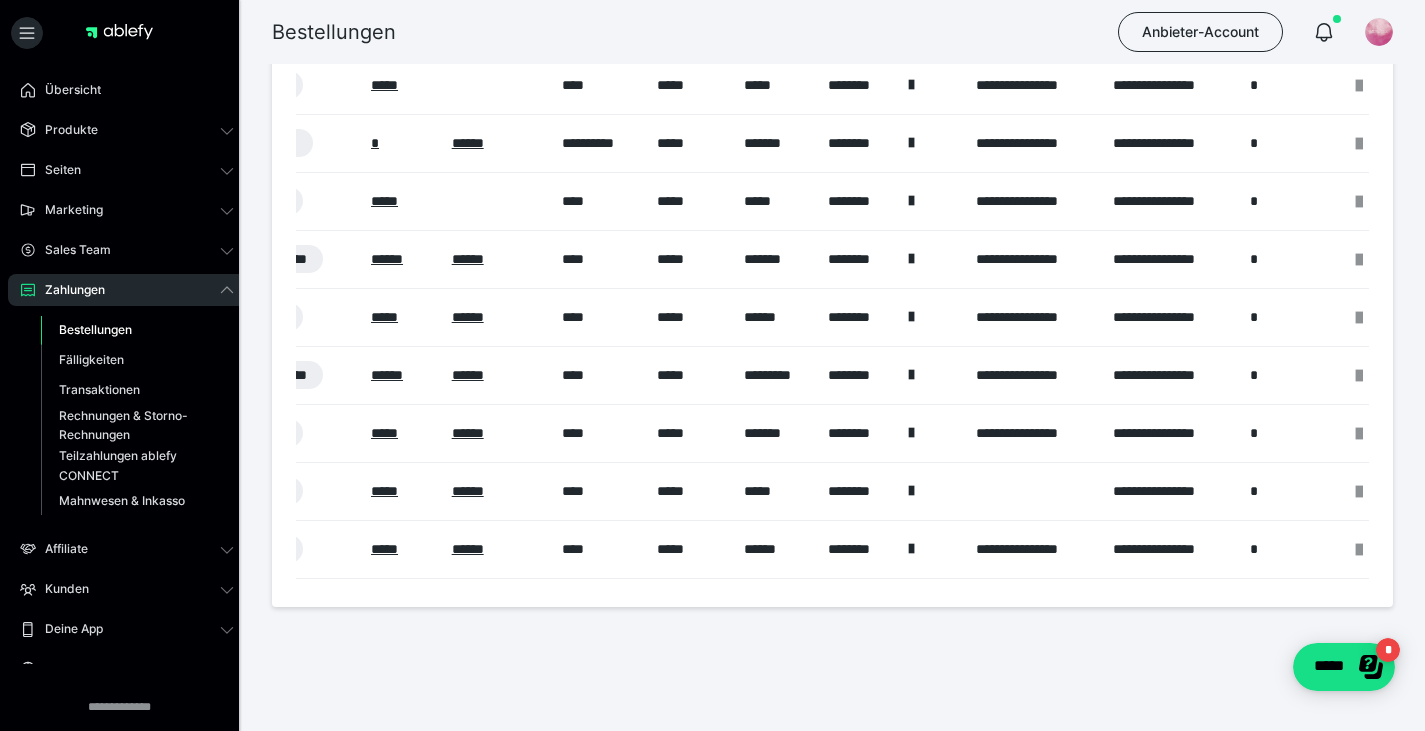 scroll, scrollTop: 0, scrollLeft: 908, axis: horizontal 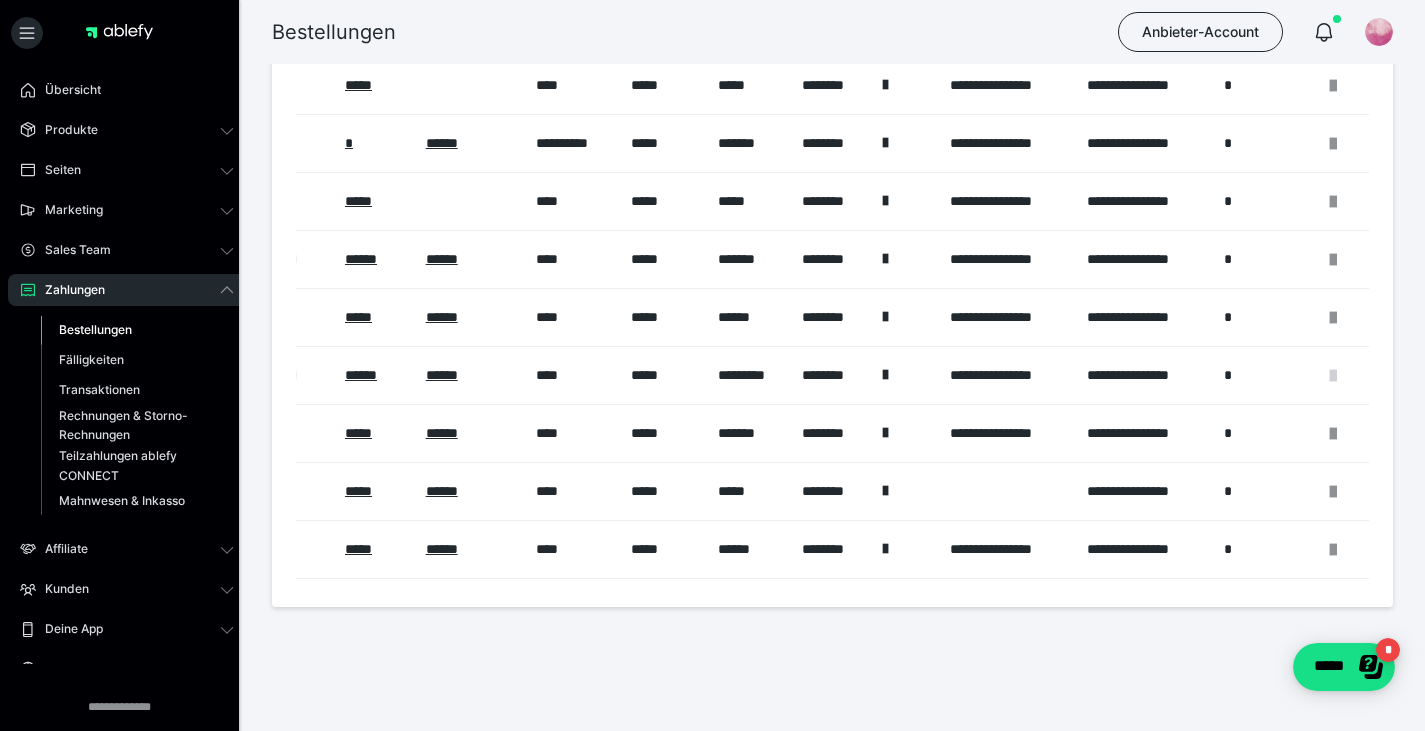 click at bounding box center (1333, 376) 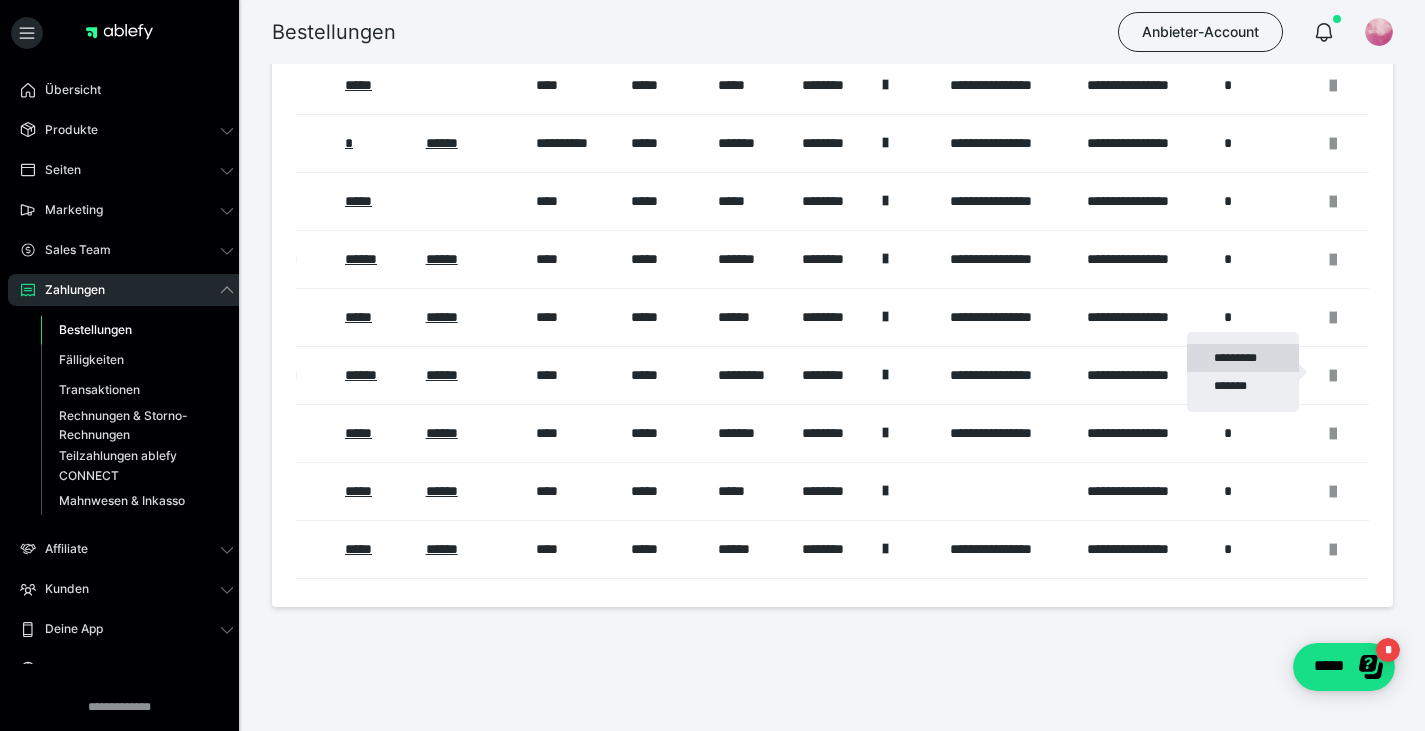 click on "*********" at bounding box center [1243, 358] 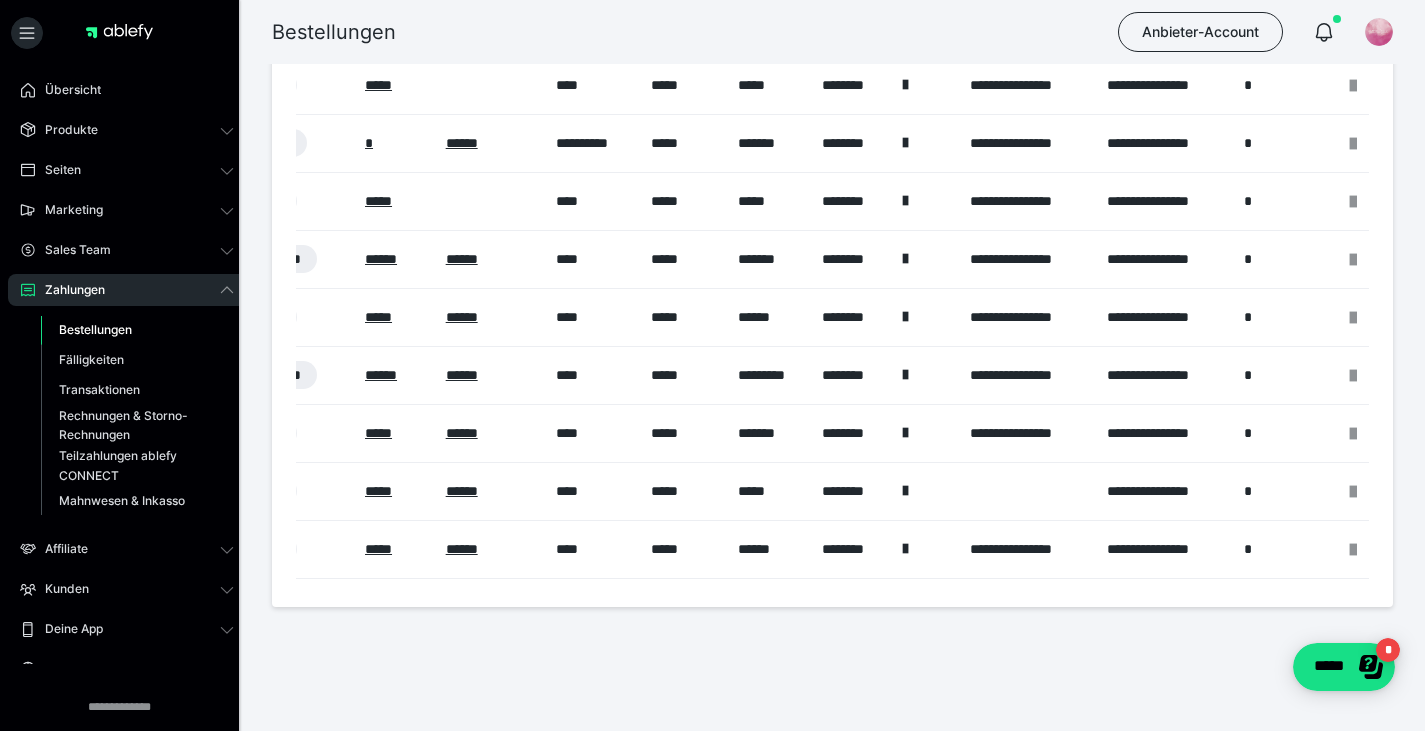 scroll, scrollTop: 0, scrollLeft: 908, axis: horizontal 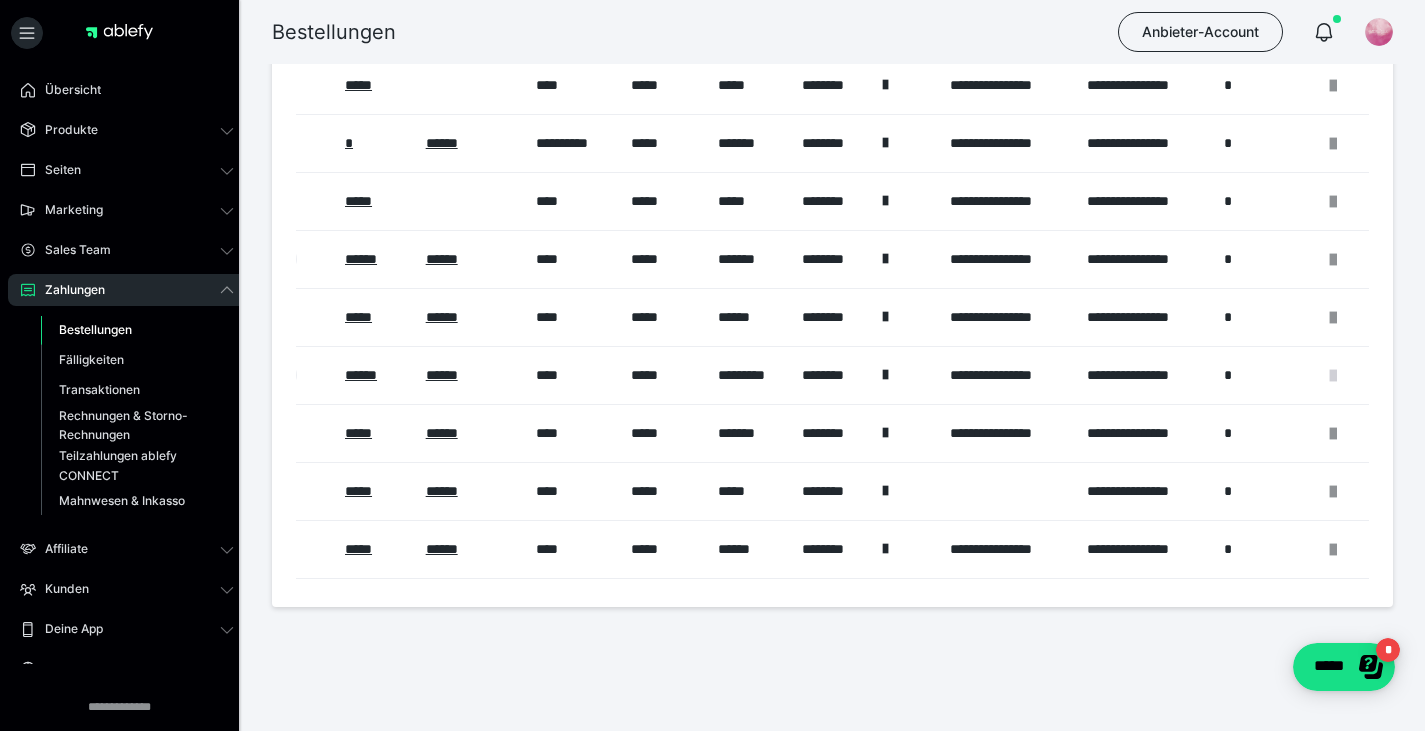 click at bounding box center [1333, 376] 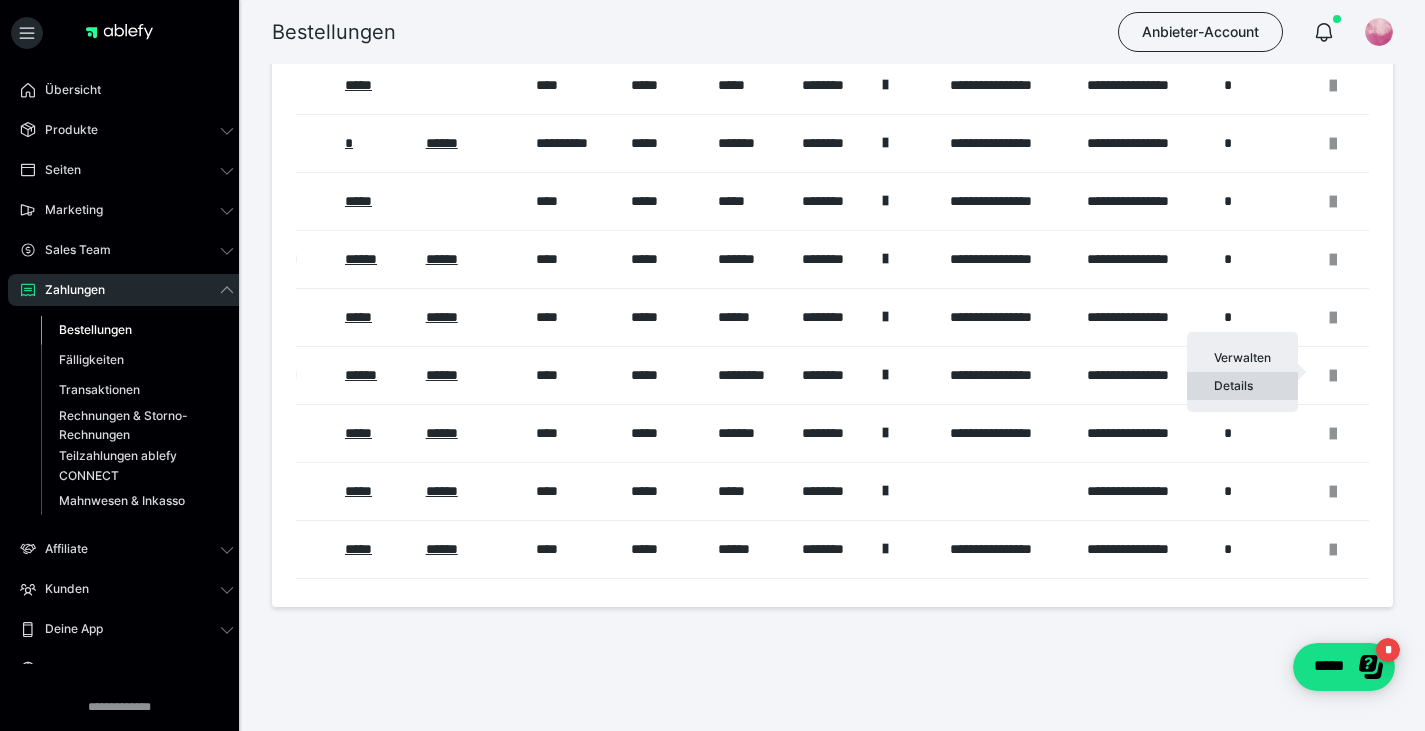 click on "Details" at bounding box center (1242, 386) 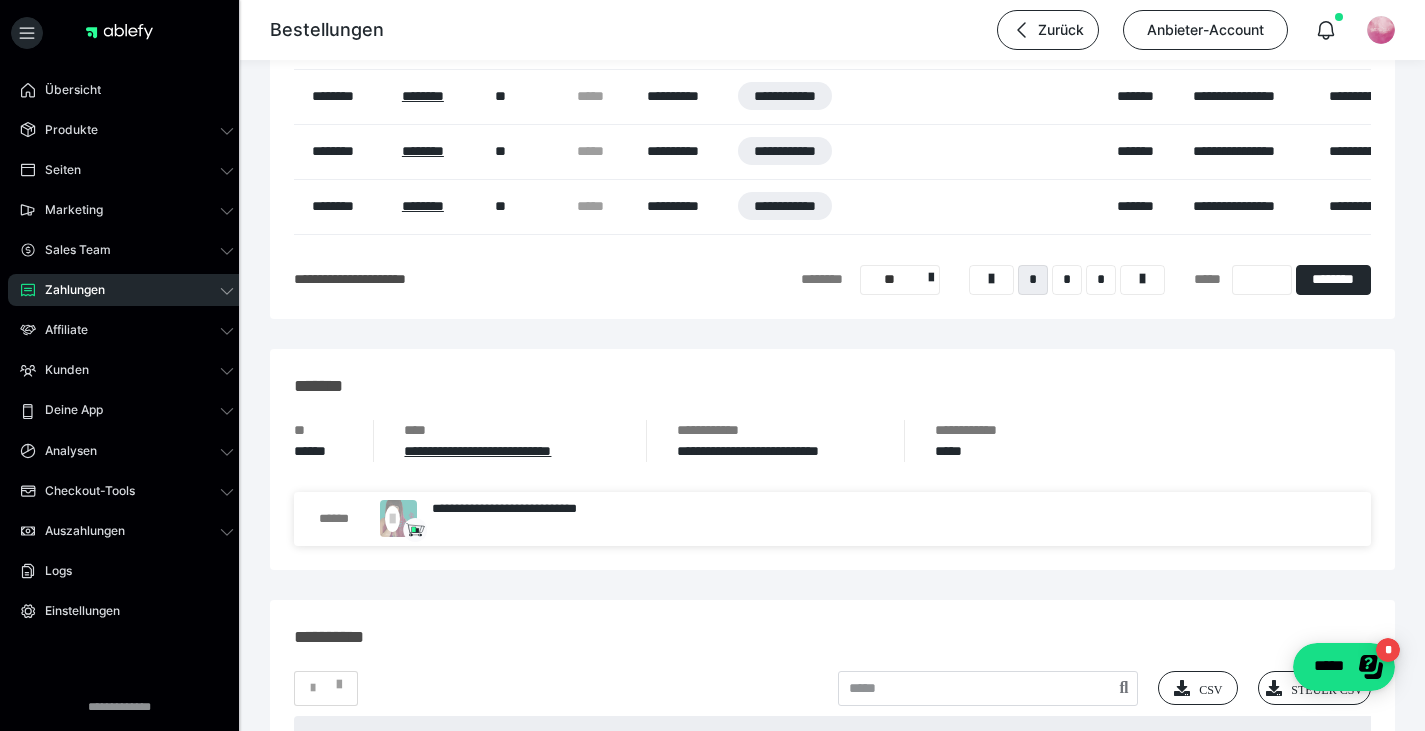 scroll, scrollTop: 2300, scrollLeft: 0, axis: vertical 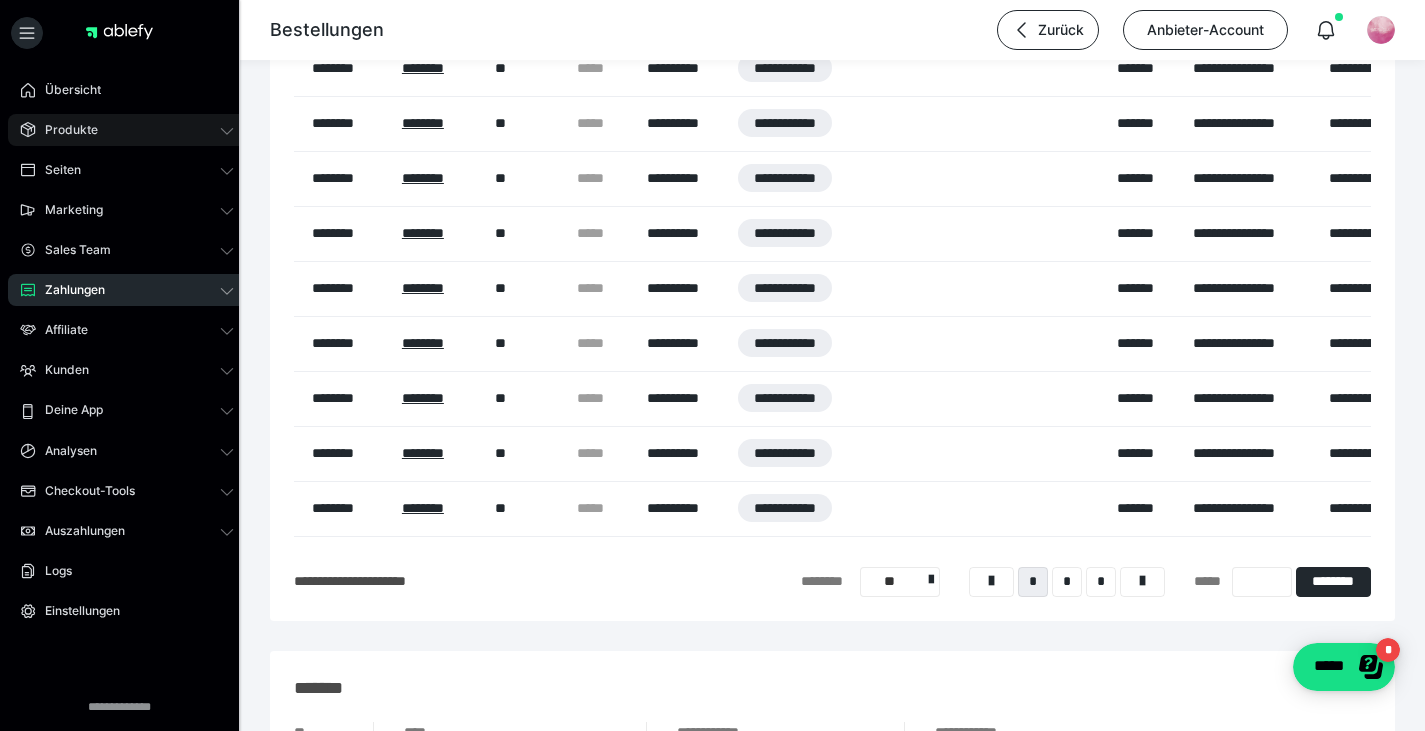 click on "Produkte" at bounding box center (64, 130) 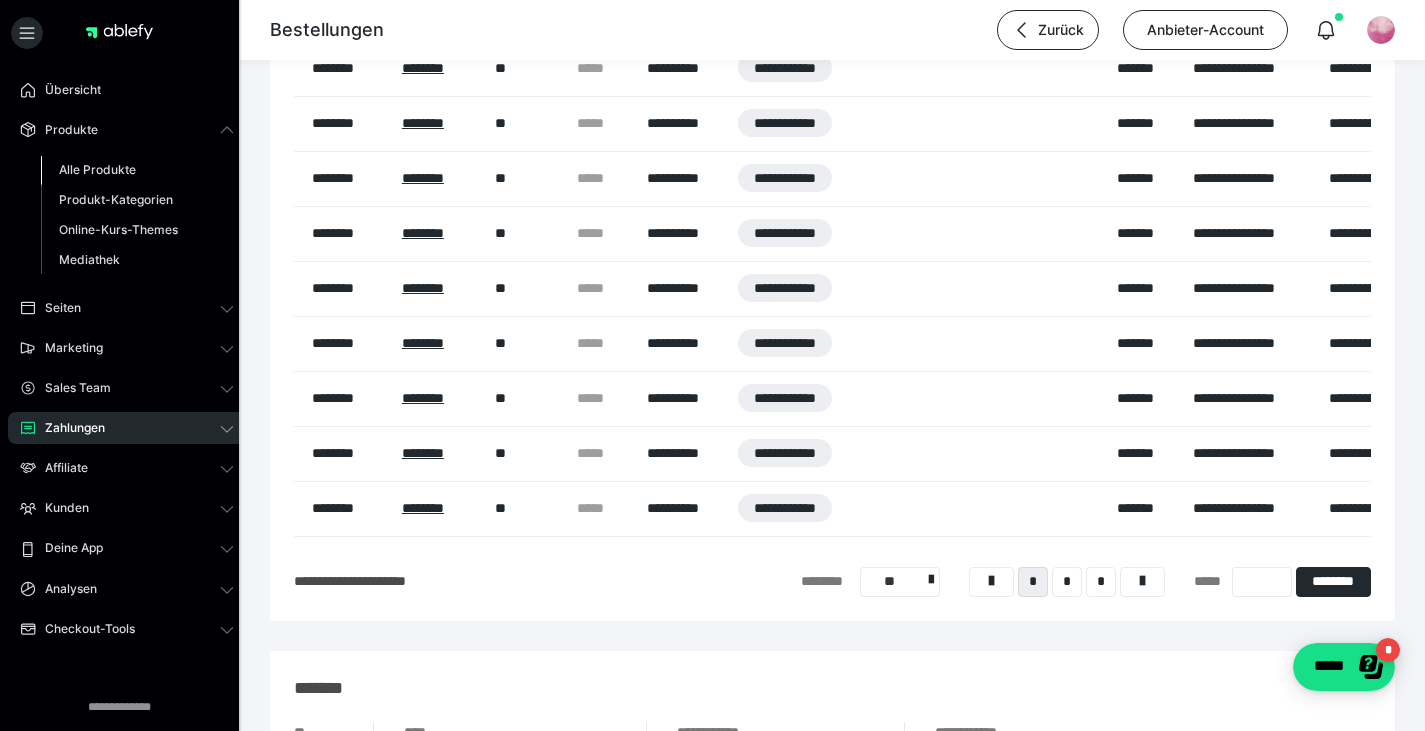 click on "Alle Produkte" at bounding box center [97, 169] 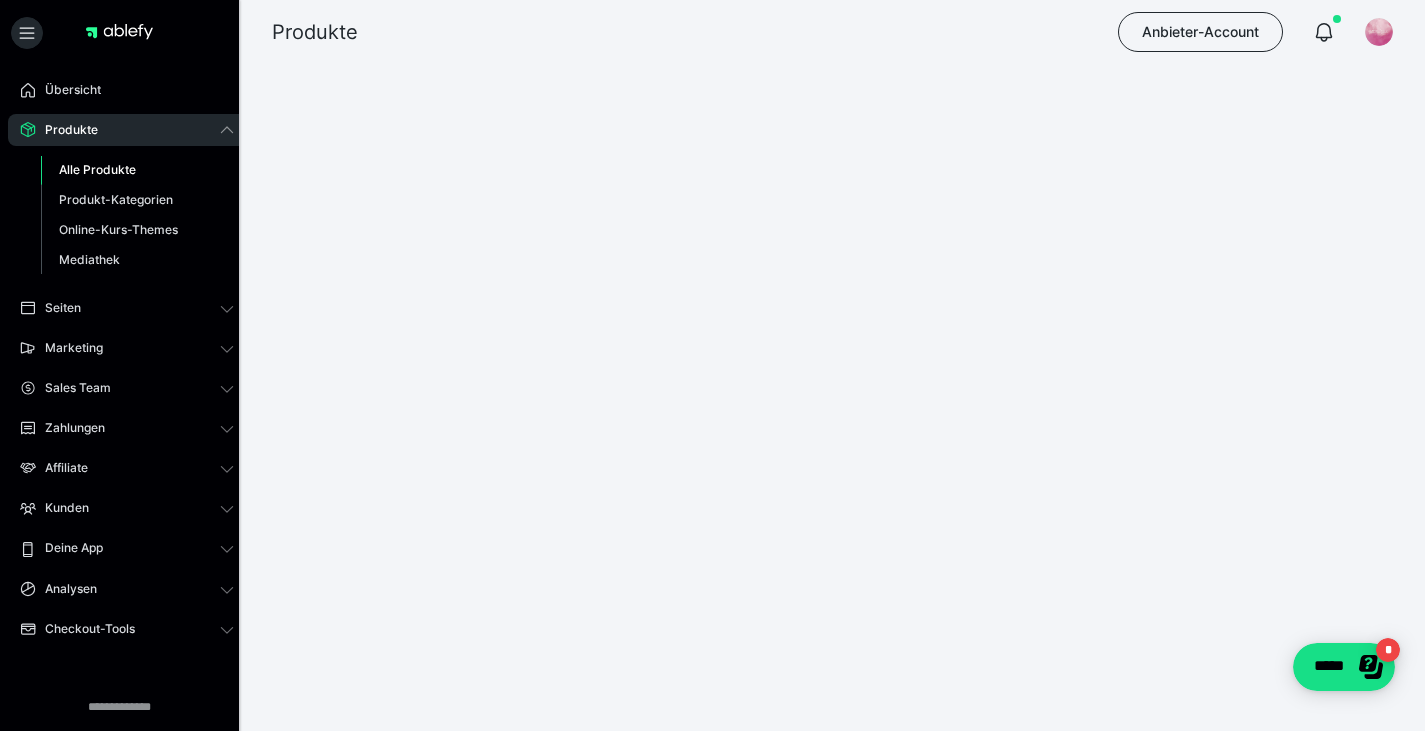 scroll, scrollTop: 0, scrollLeft: 0, axis: both 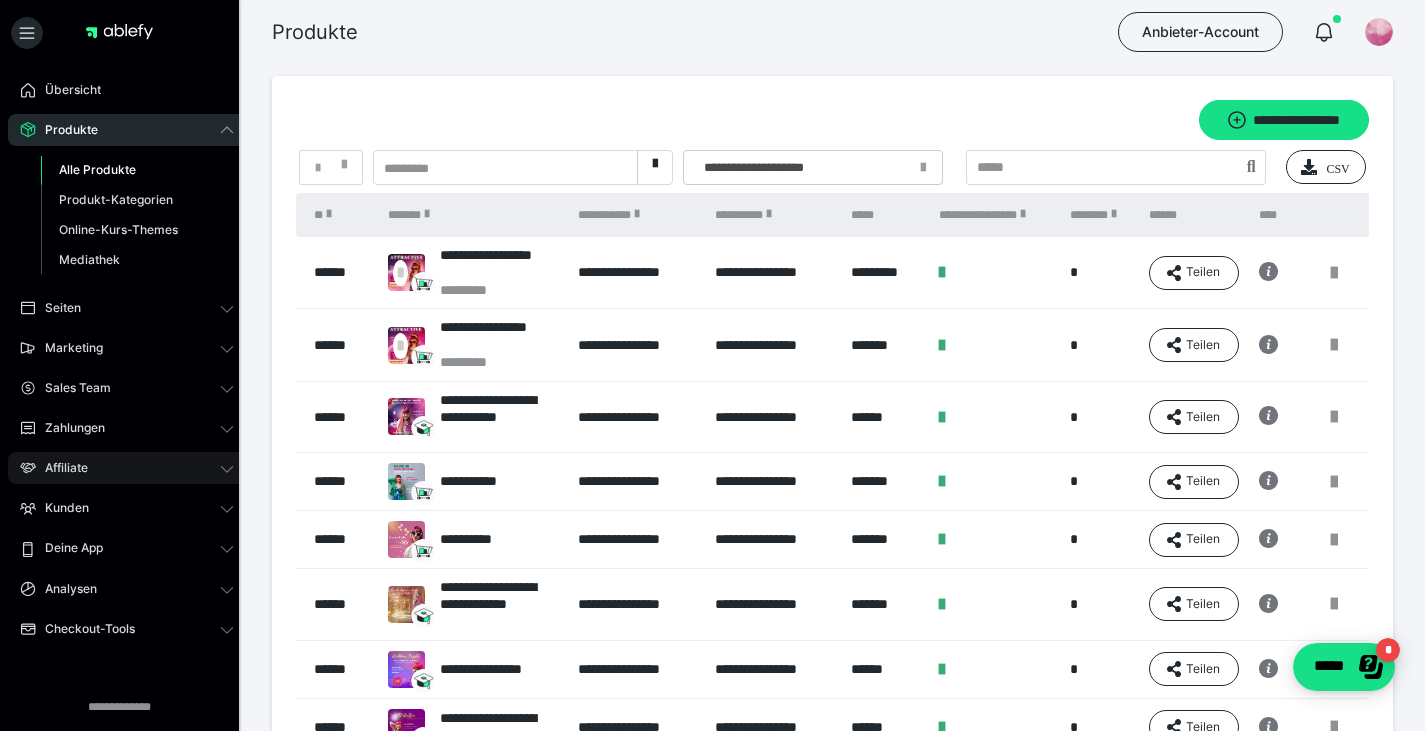 click on "Affiliate" at bounding box center [59, 468] 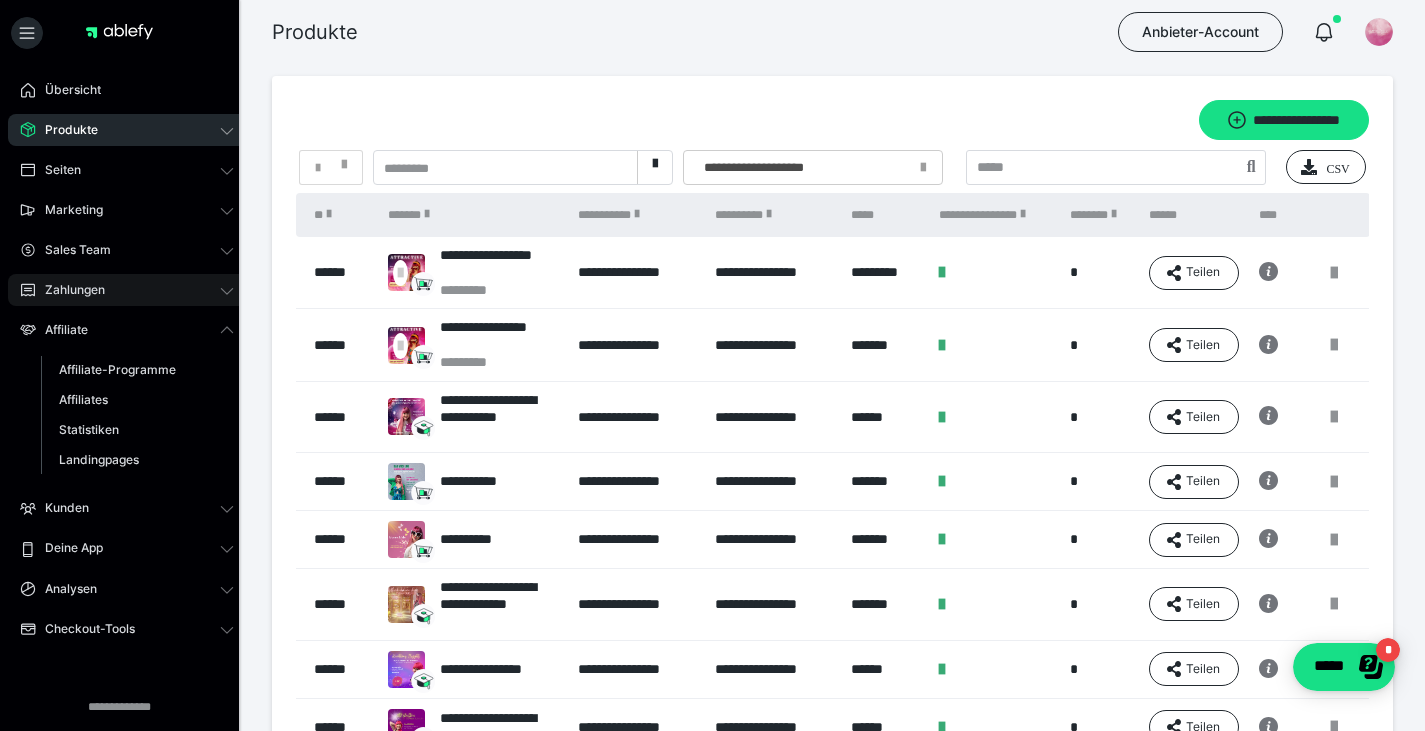 click on "Zahlungen" at bounding box center [68, 290] 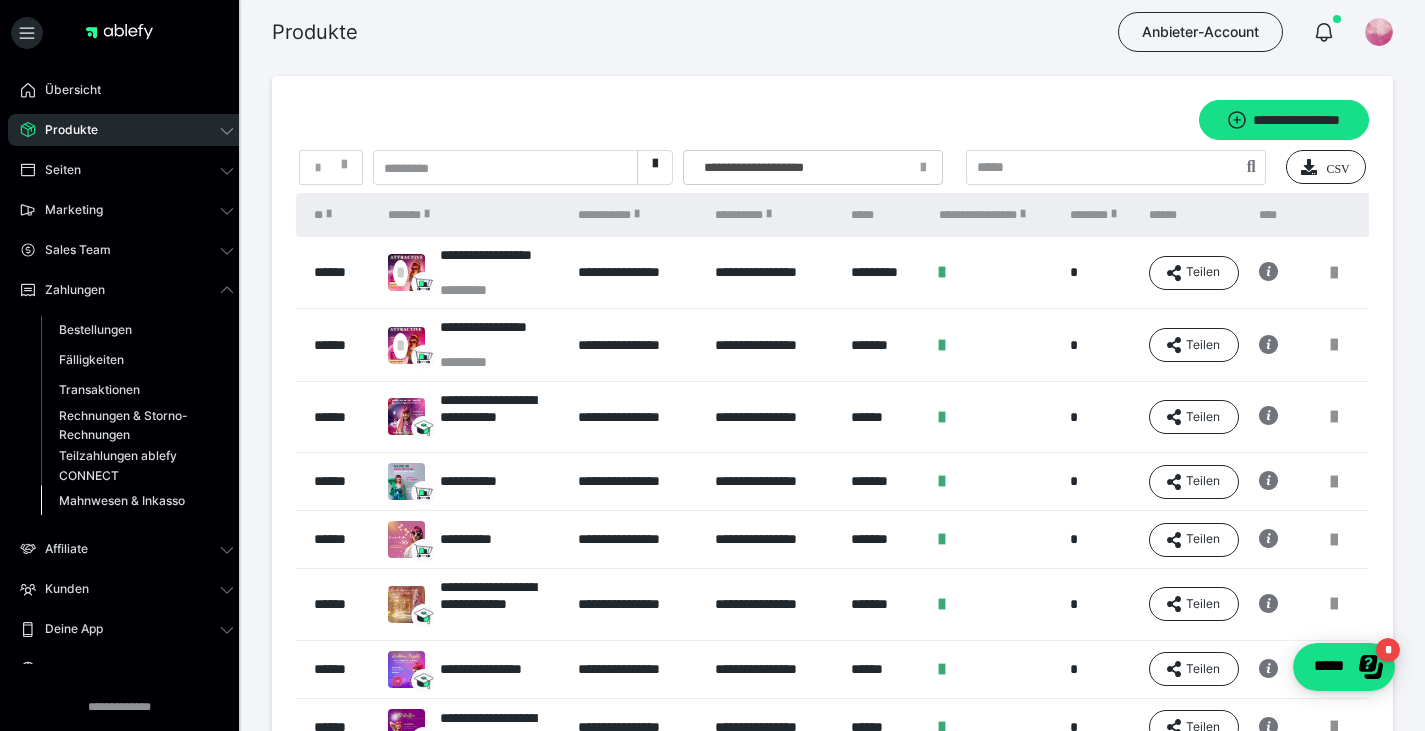 click on "Mahnwesen & Inkasso" at bounding box center [122, 500] 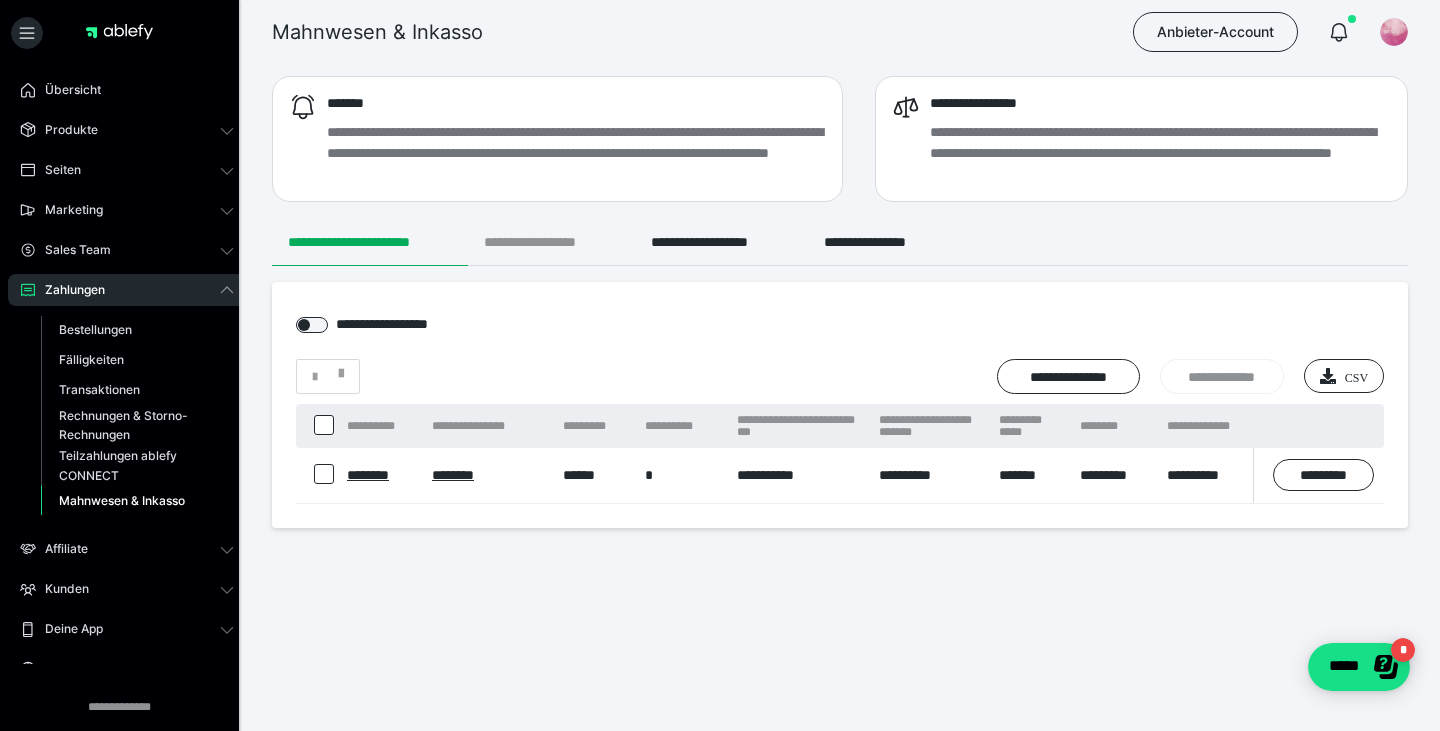 click on "**********" at bounding box center [551, 242] 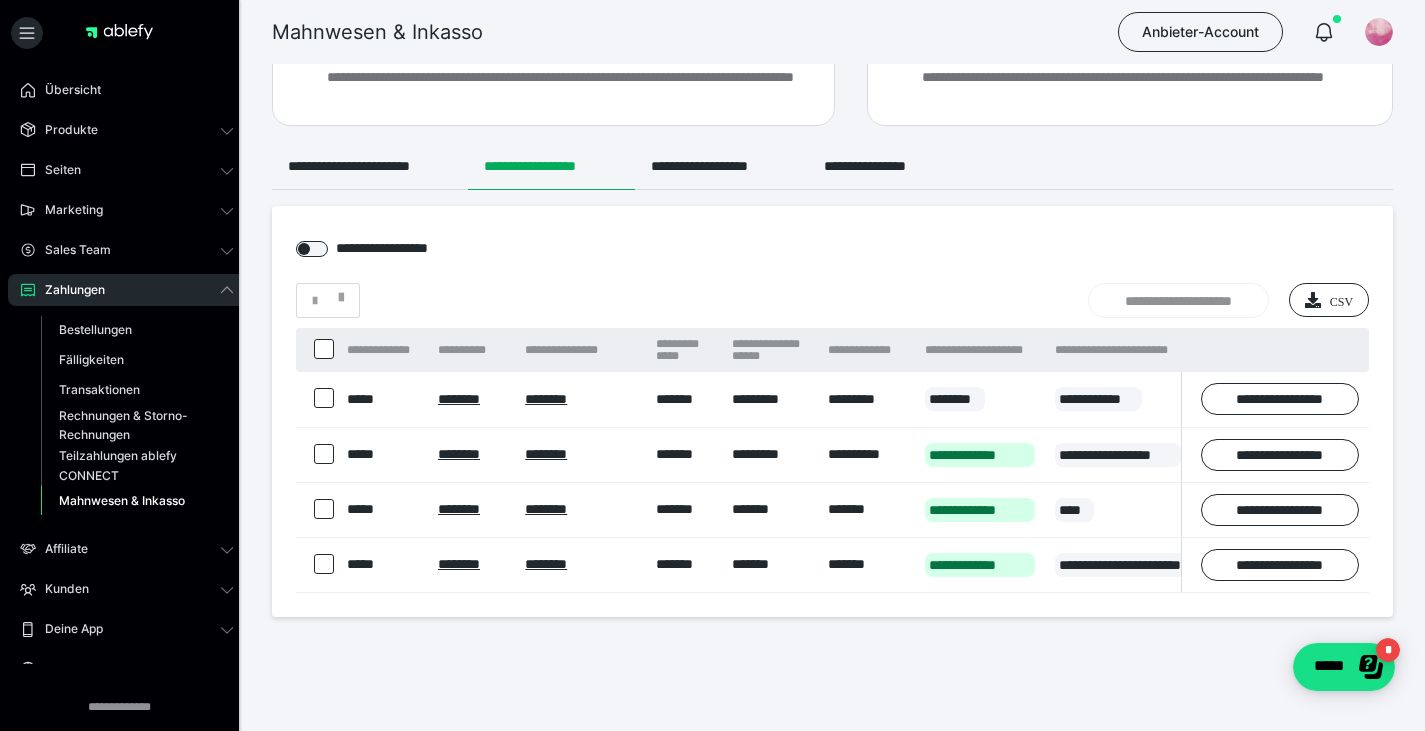 scroll, scrollTop: 100, scrollLeft: 0, axis: vertical 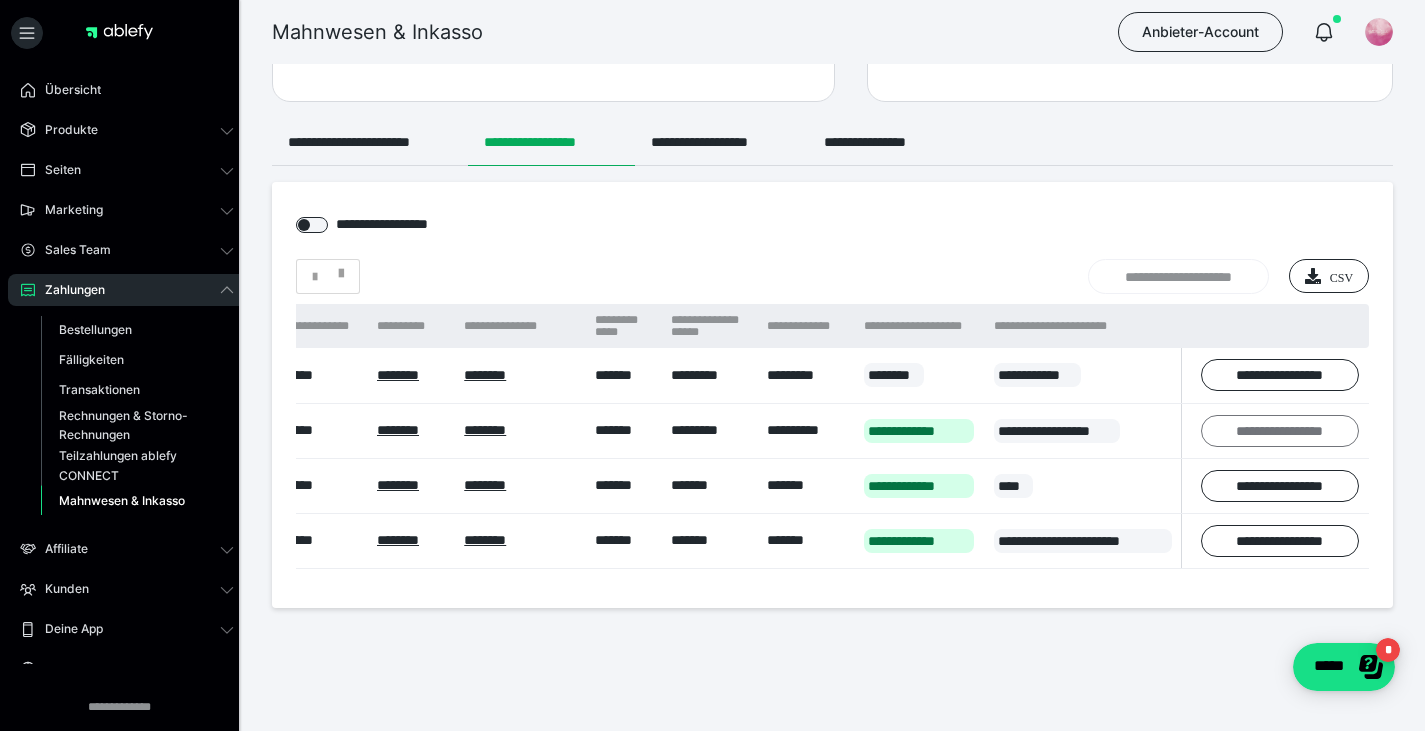 click on "**********" at bounding box center (1280, 431) 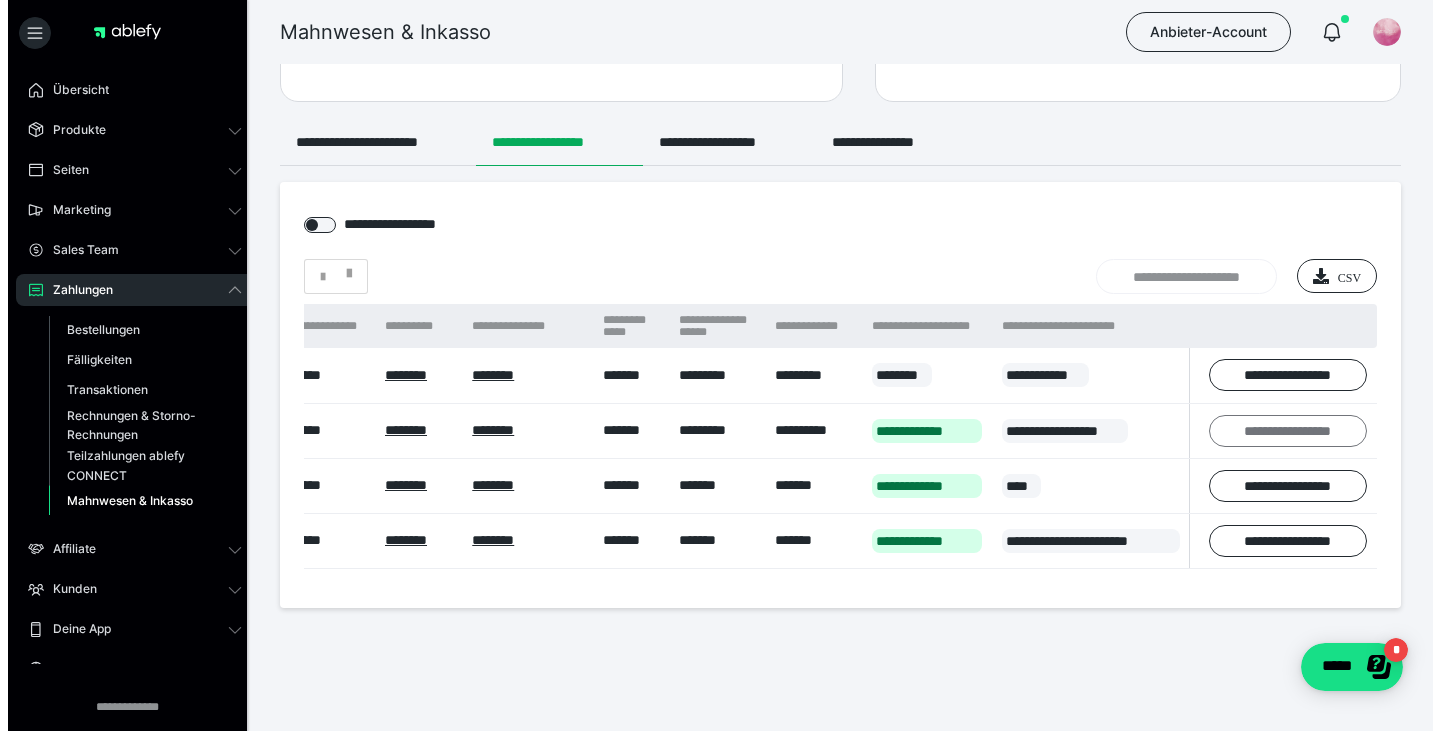 scroll, scrollTop: 99, scrollLeft: 0, axis: vertical 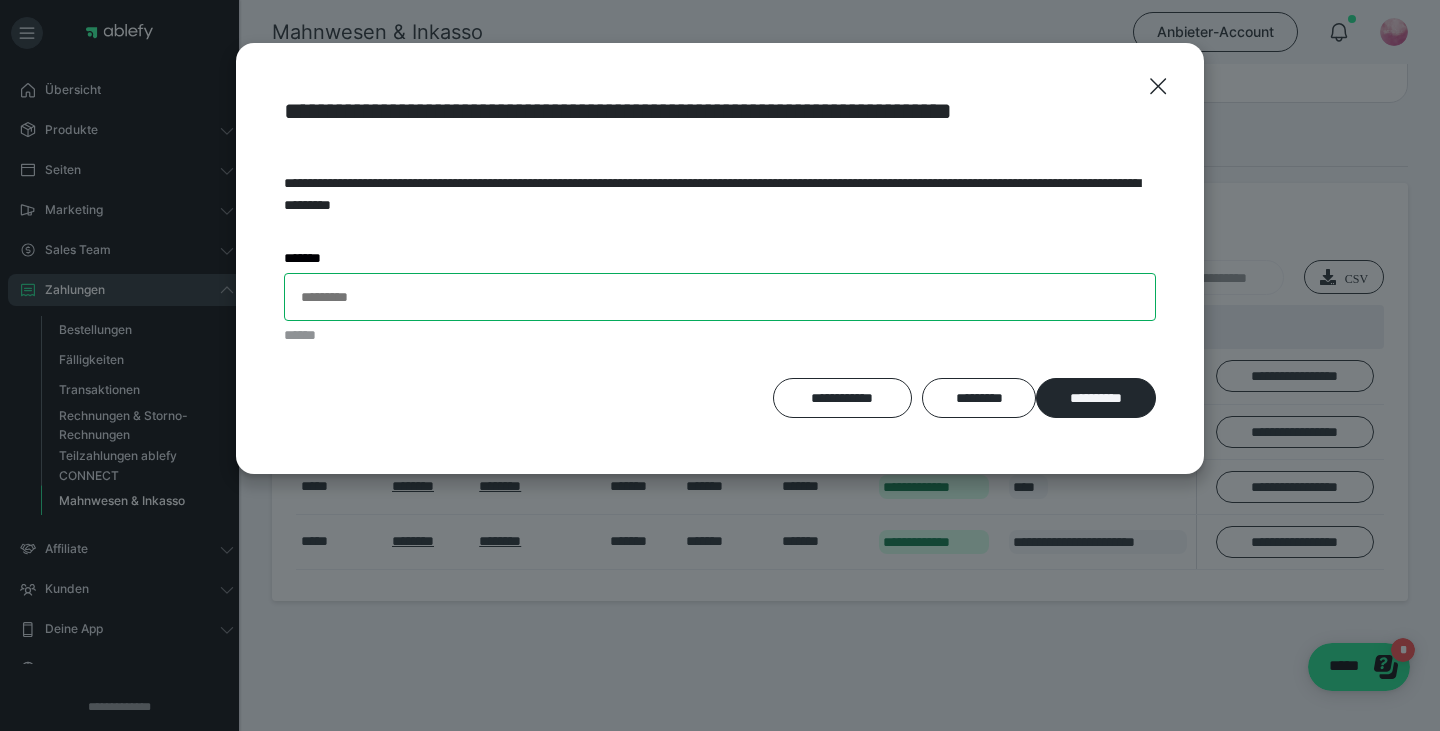 click on "*******" at bounding box center [720, 297] 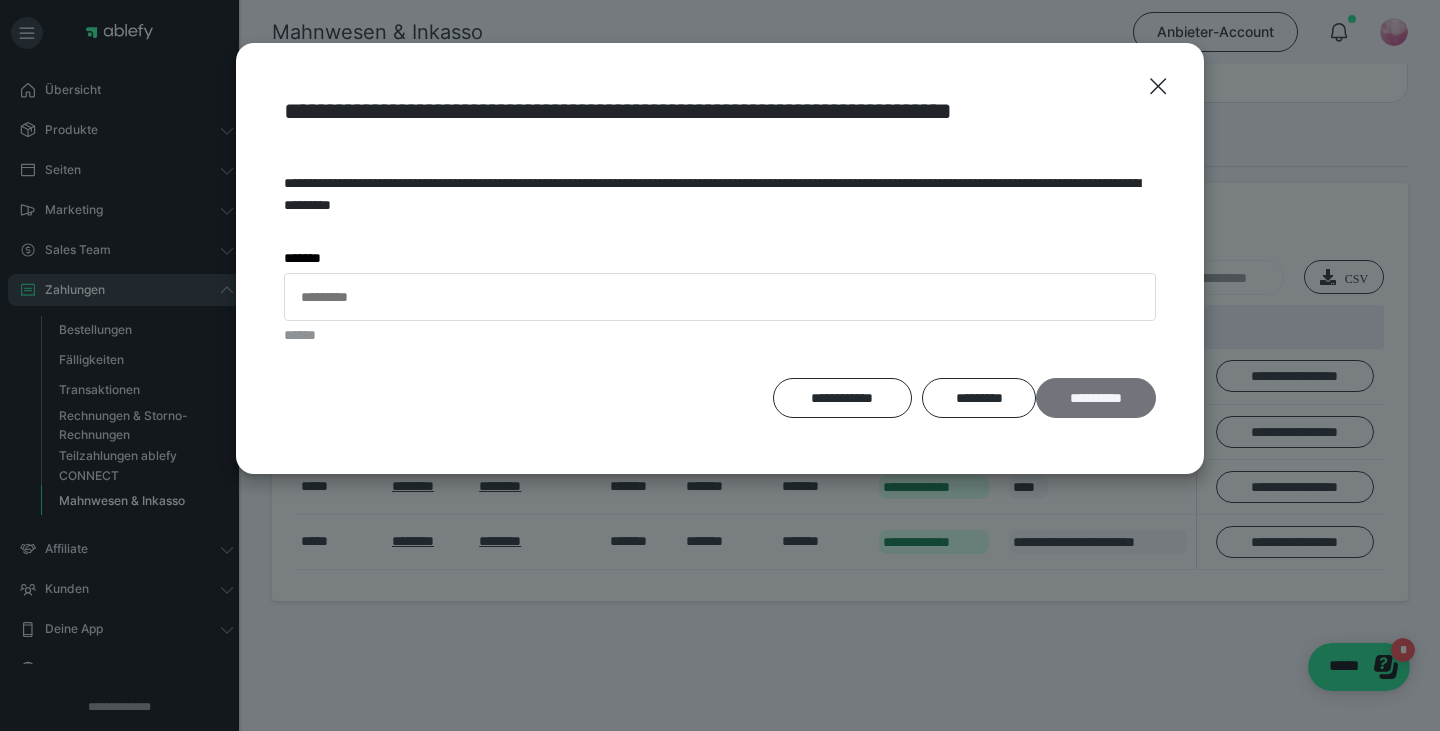 click on "**********" at bounding box center (1096, 398) 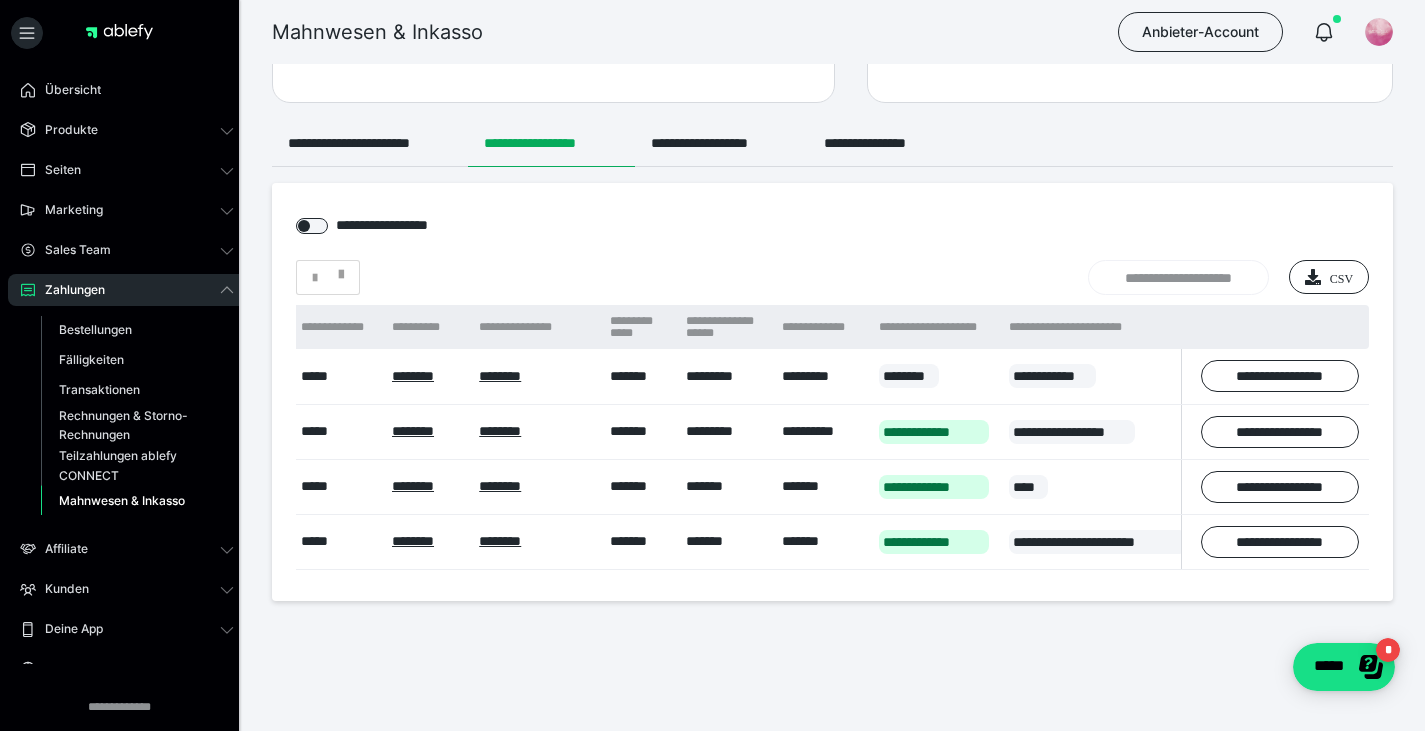 scroll, scrollTop: 0, scrollLeft: 0, axis: both 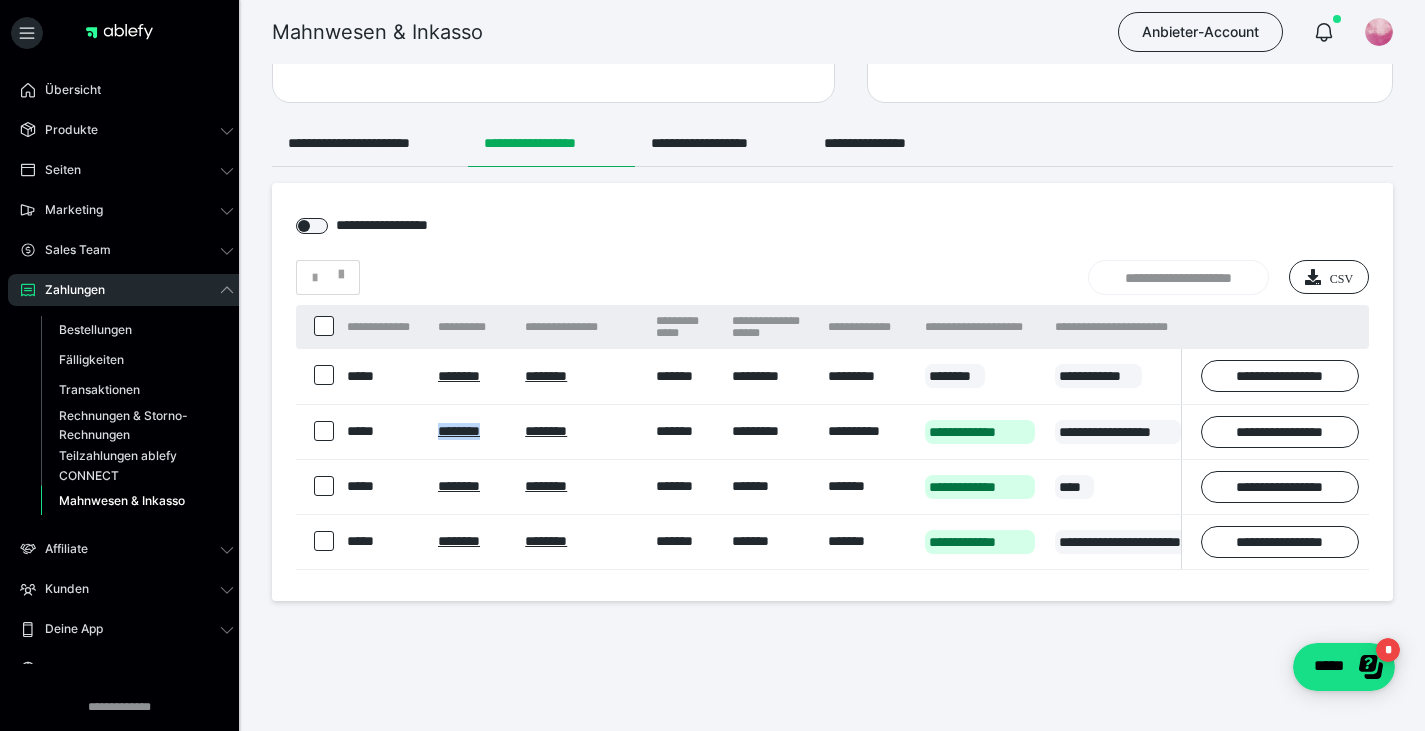 drag, startPoint x: 423, startPoint y: 442, endPoint x: 510, endPoint y: 442, distance: 87 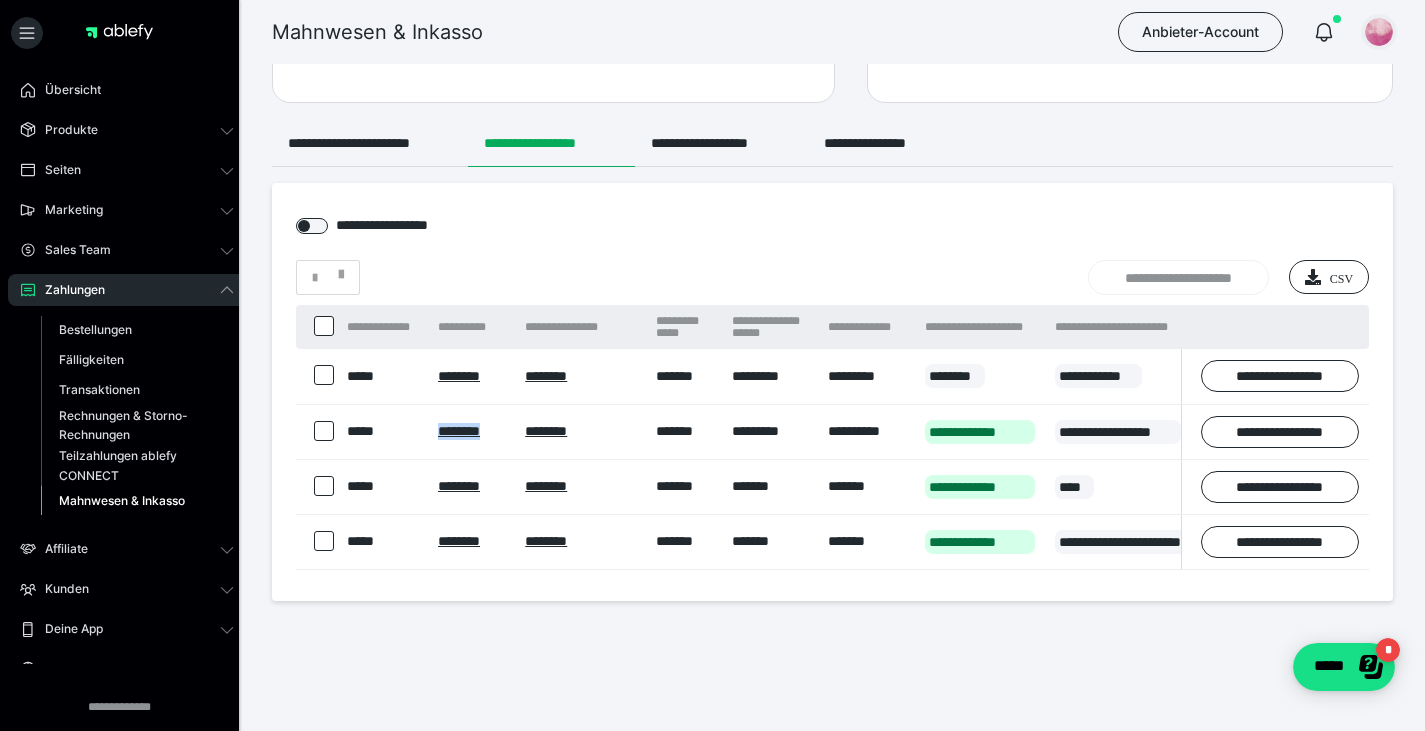 click at bounding box center [1379, 32] 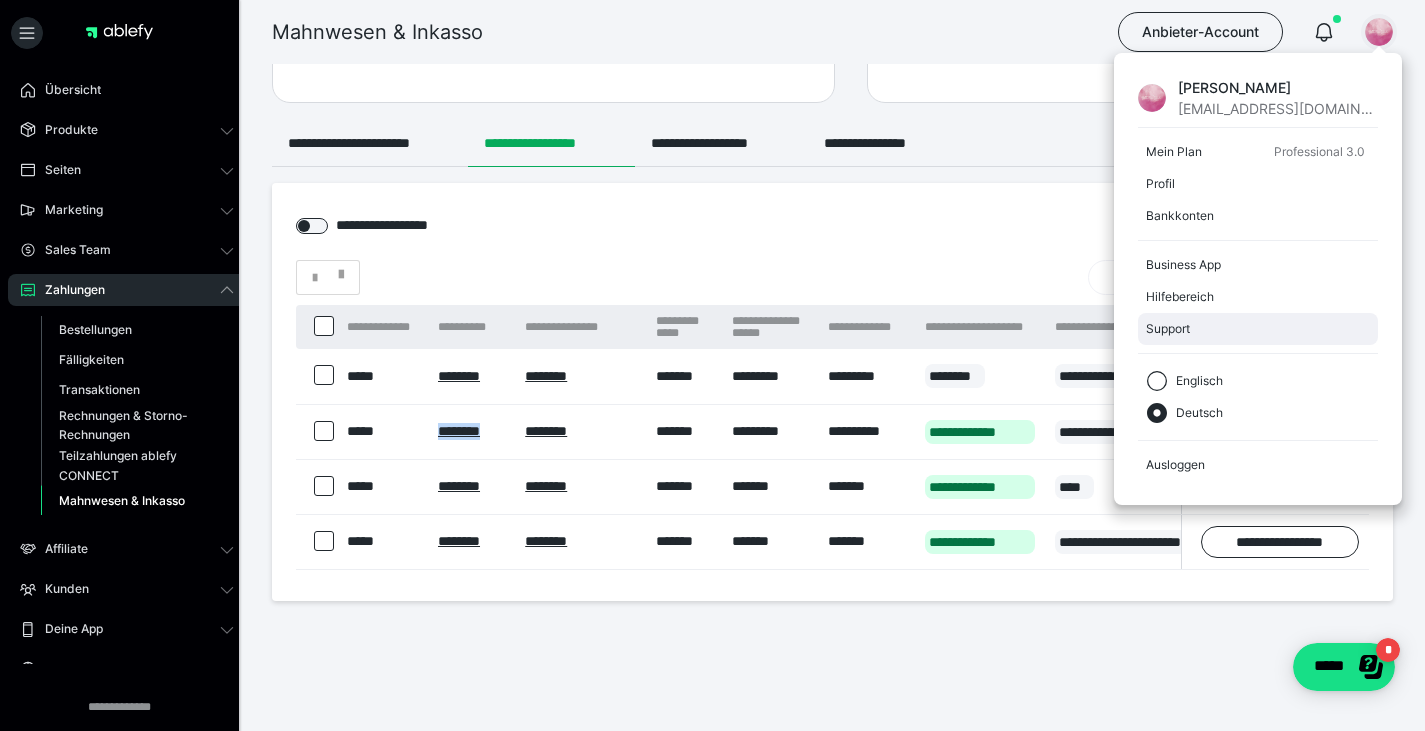 click on "Support" at bounding box center (1258, 329) 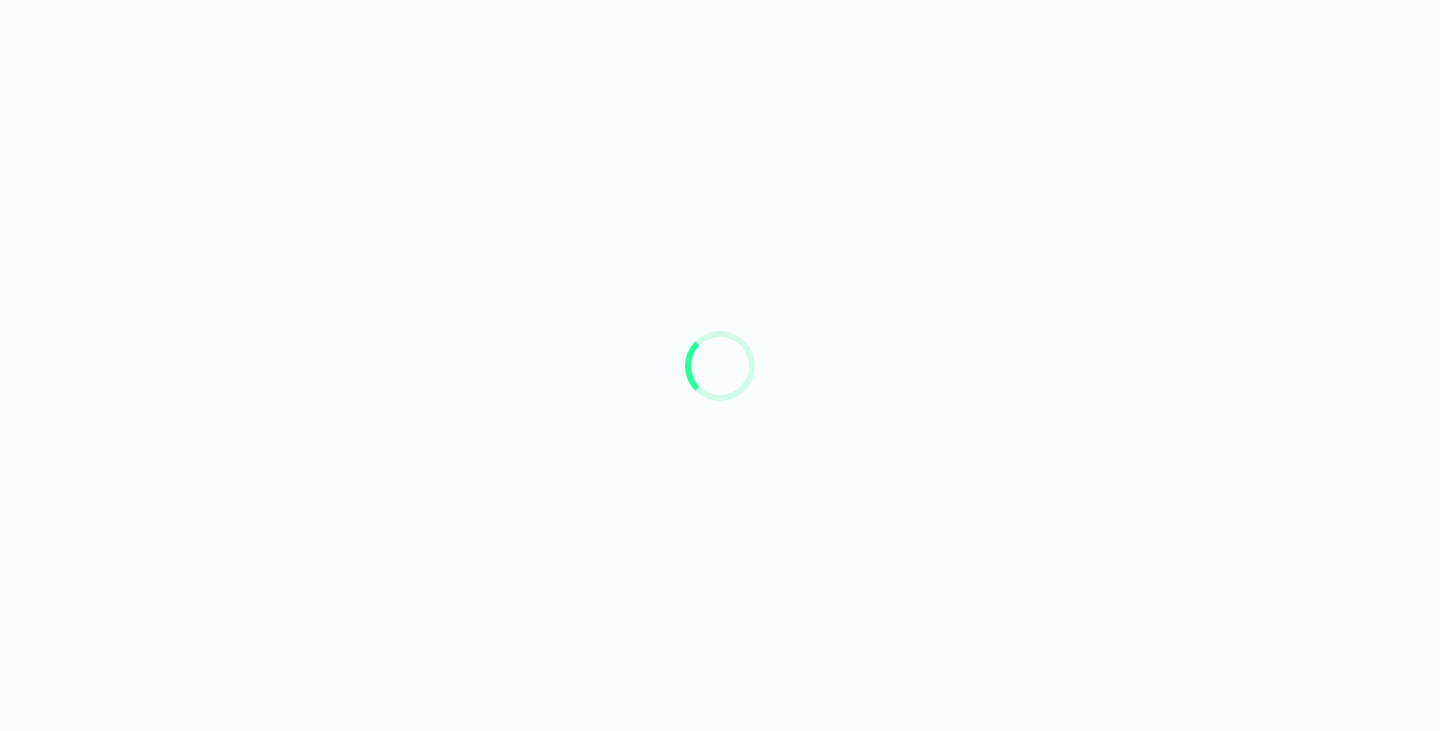scroll, scrollTop: 0, scrollLeft: 0, axis: both 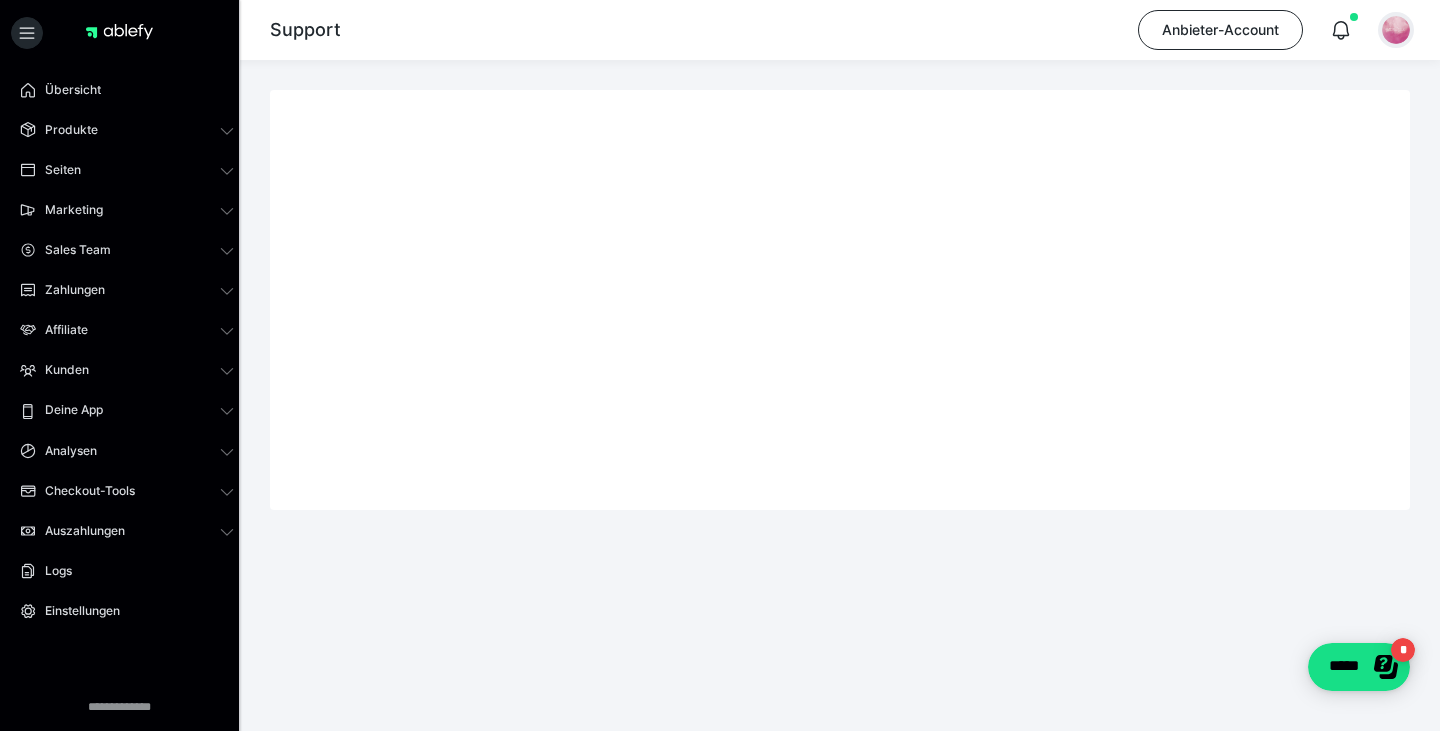 click at bounding box center (1396, 30) 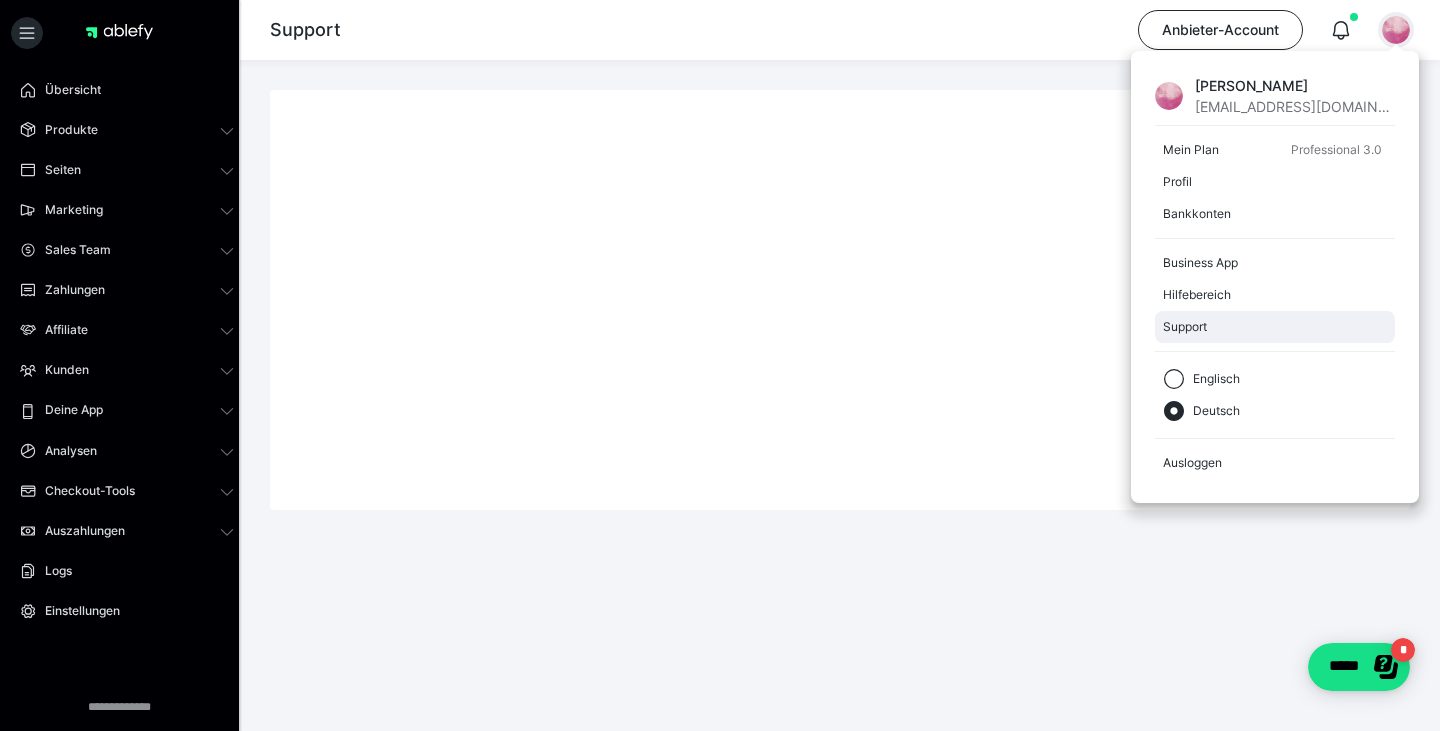 click on "Support" at bounding box center (1275, 327) 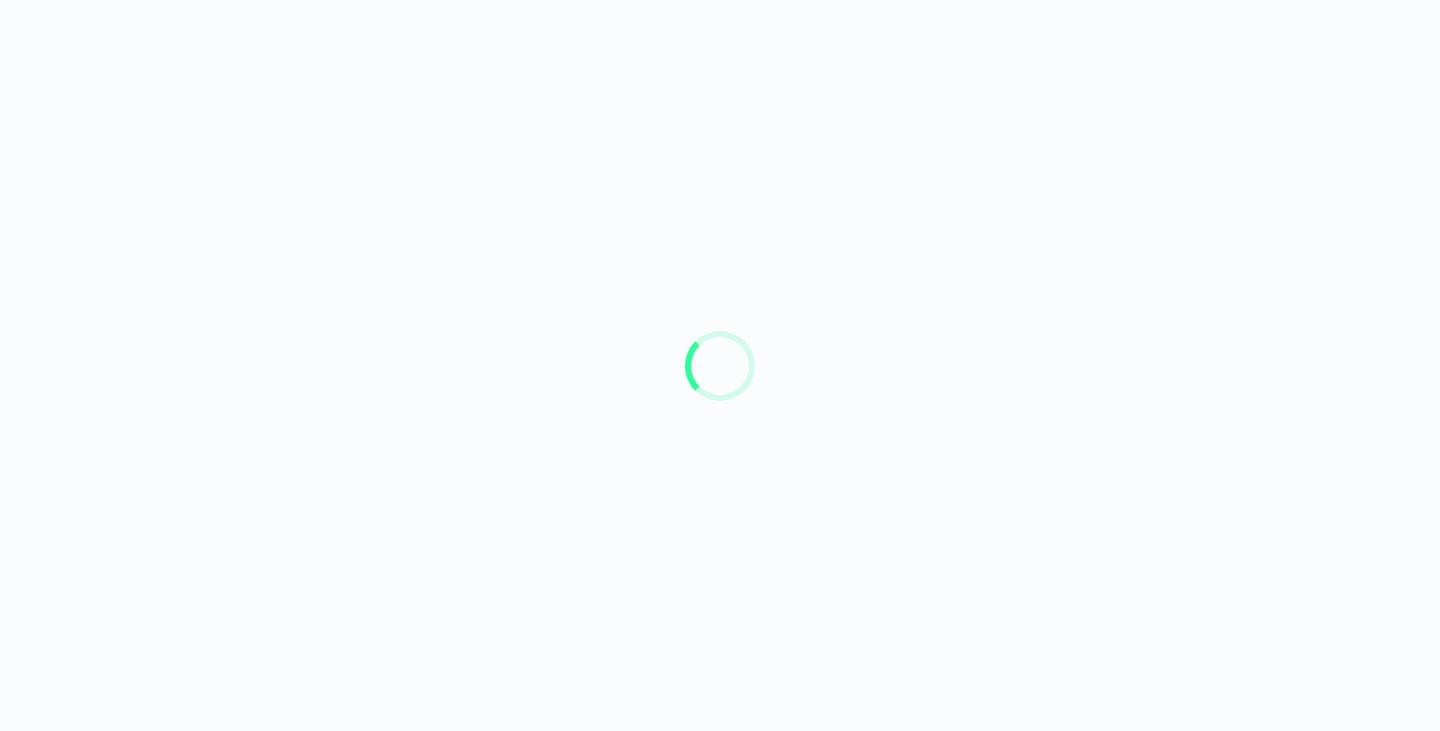 scroll, scrollTop: 0, scrollLeft: 0, axis: both 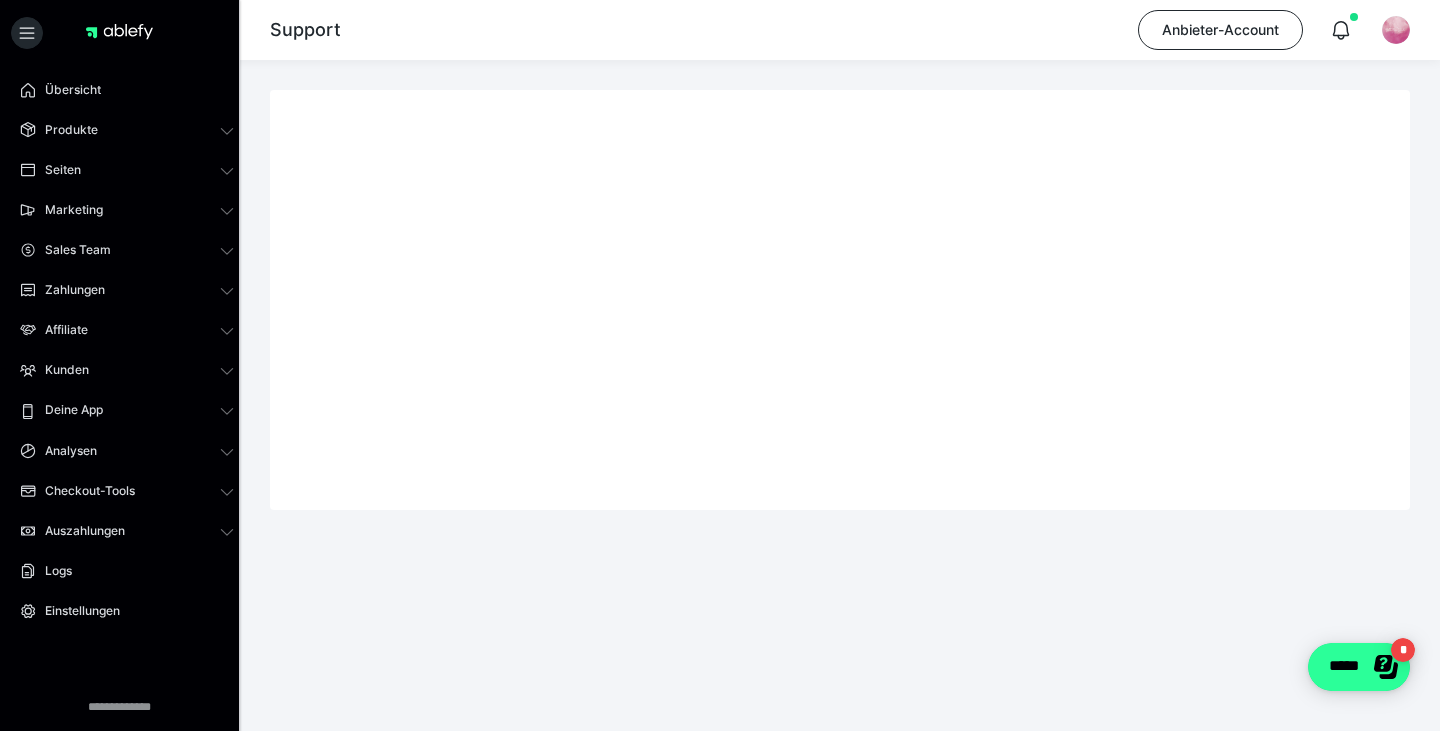 click on "*****" 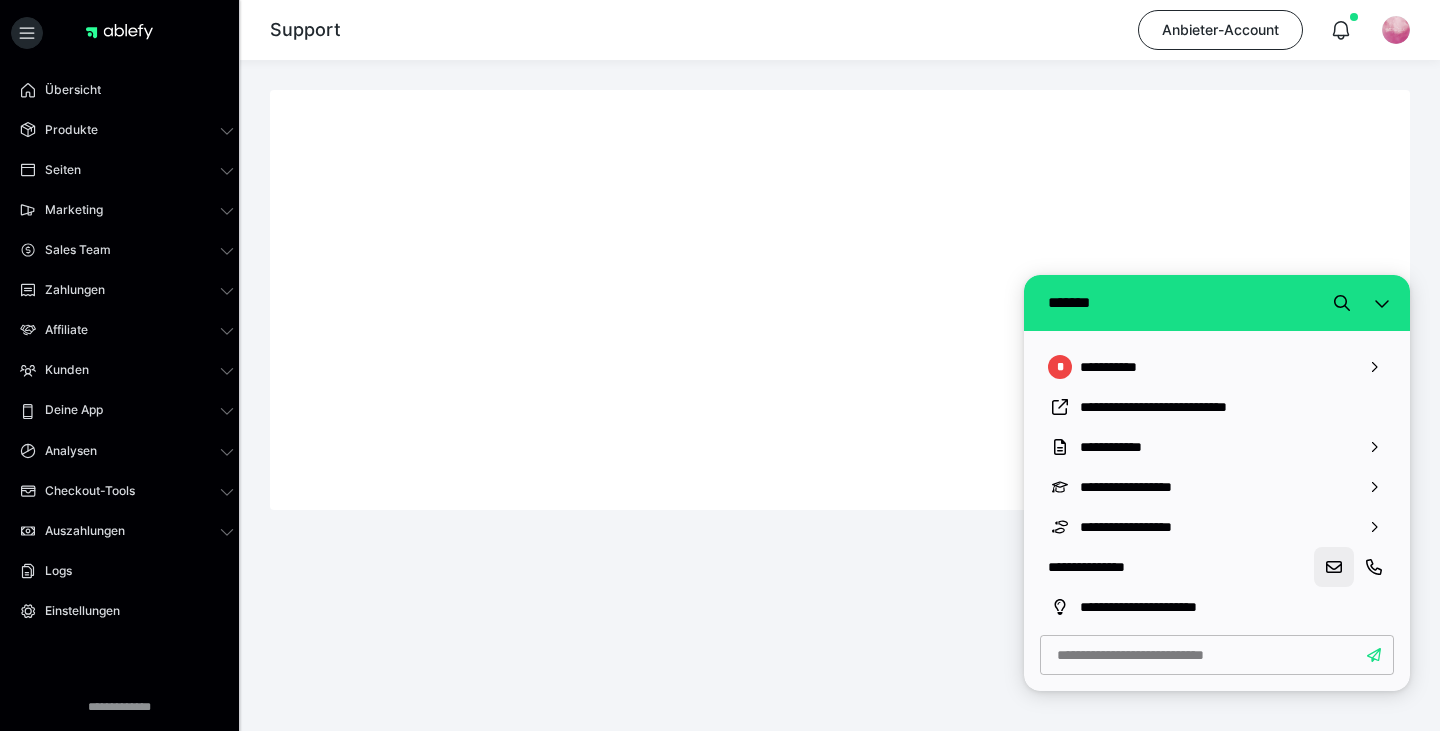 click 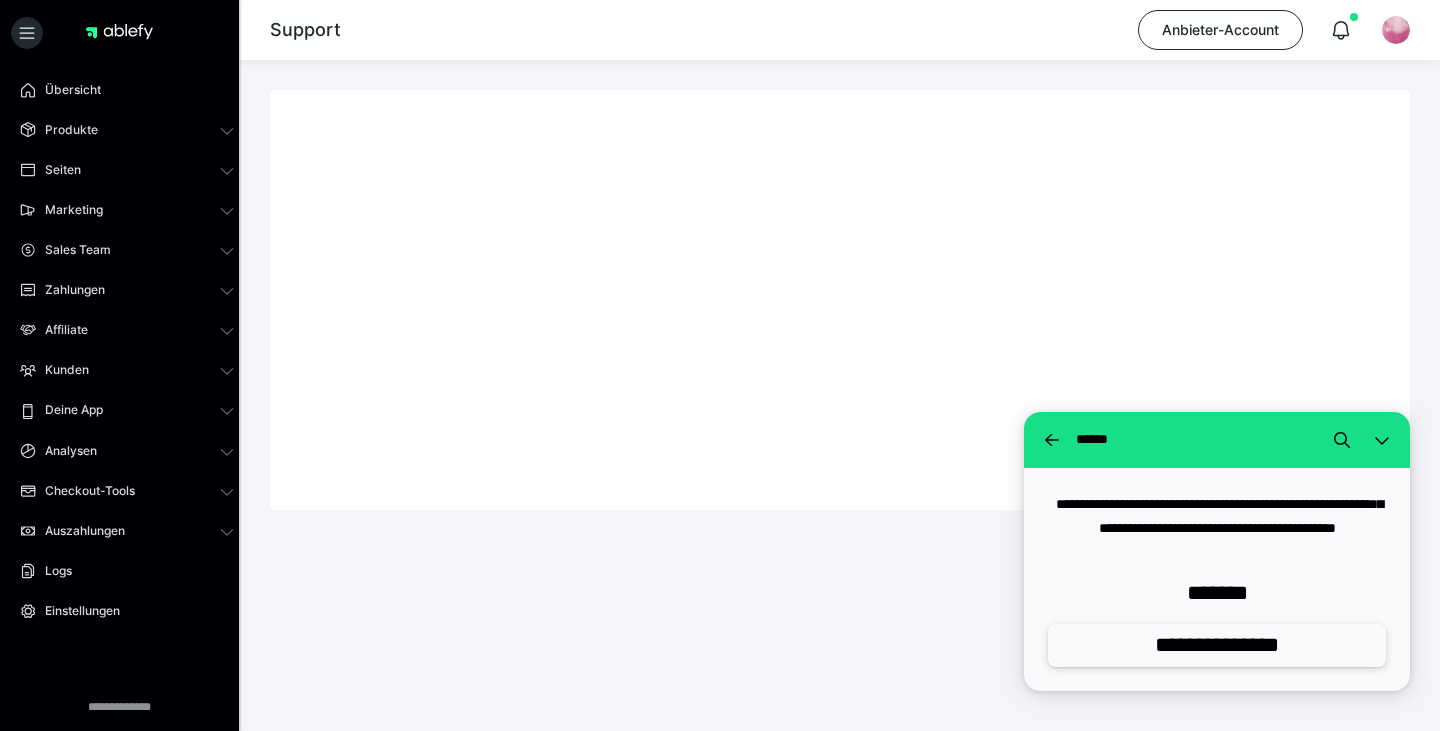 click on "**********" at bounding box center [1217, 645] 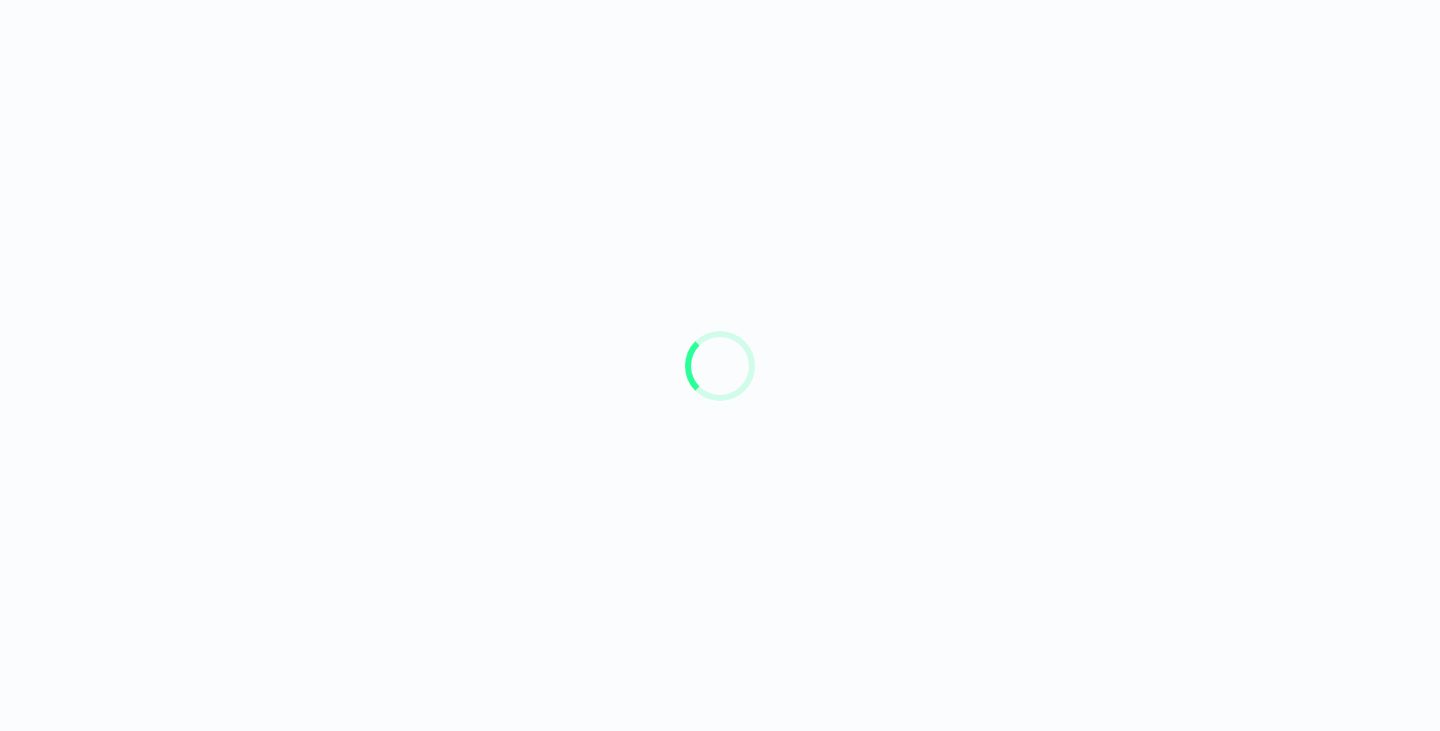 scroll, scrollTop: 0, scrollLeft: 0, axis: both 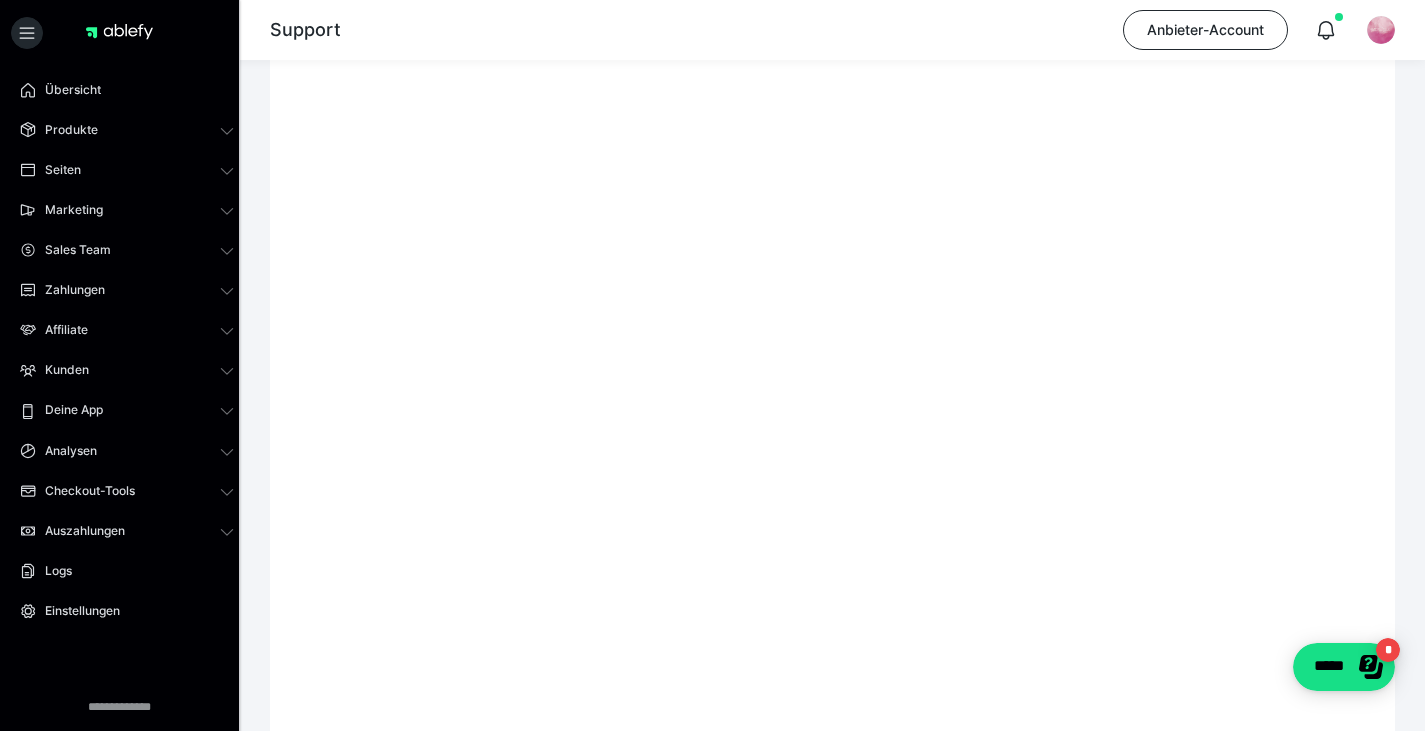 click at bounding box center [832, 416] 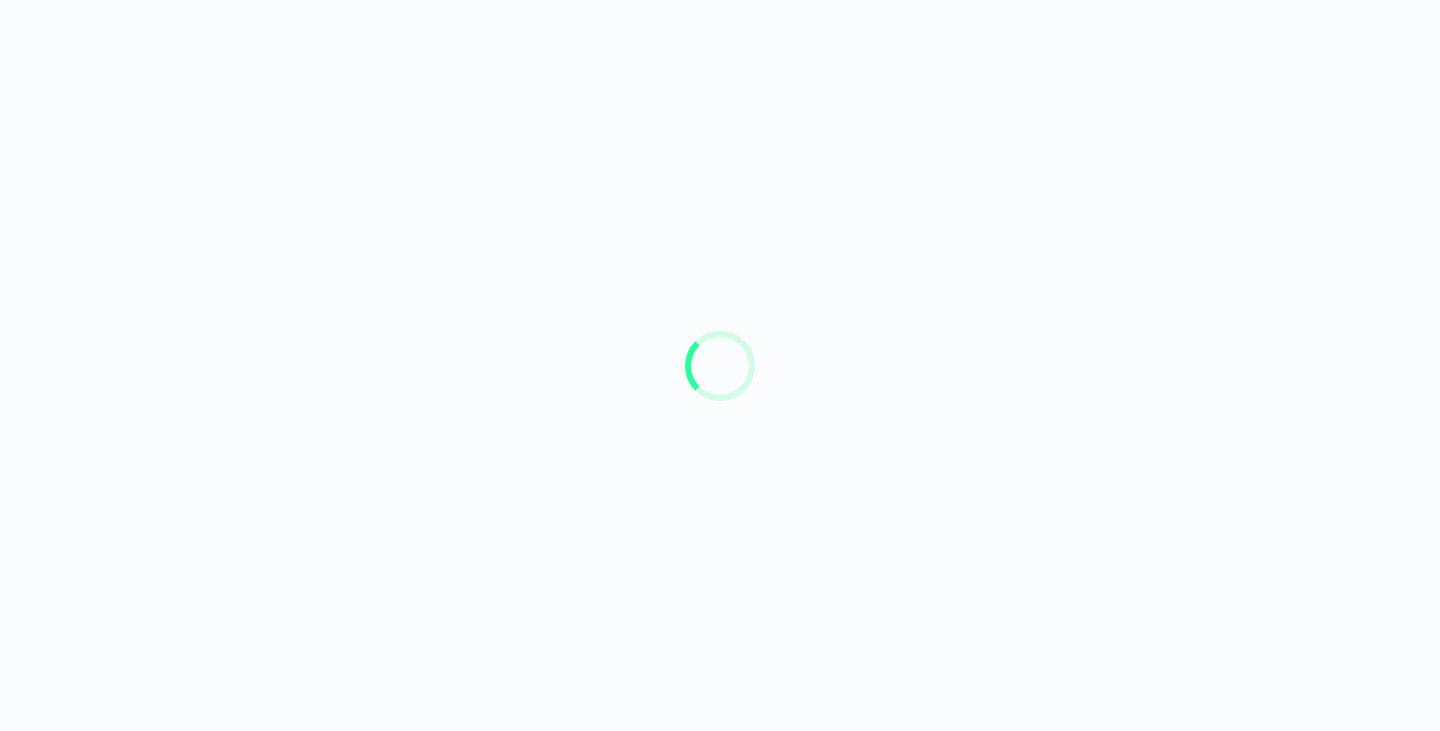 scroll, scrollTop: 0, scrollLeft: 0, axis: both 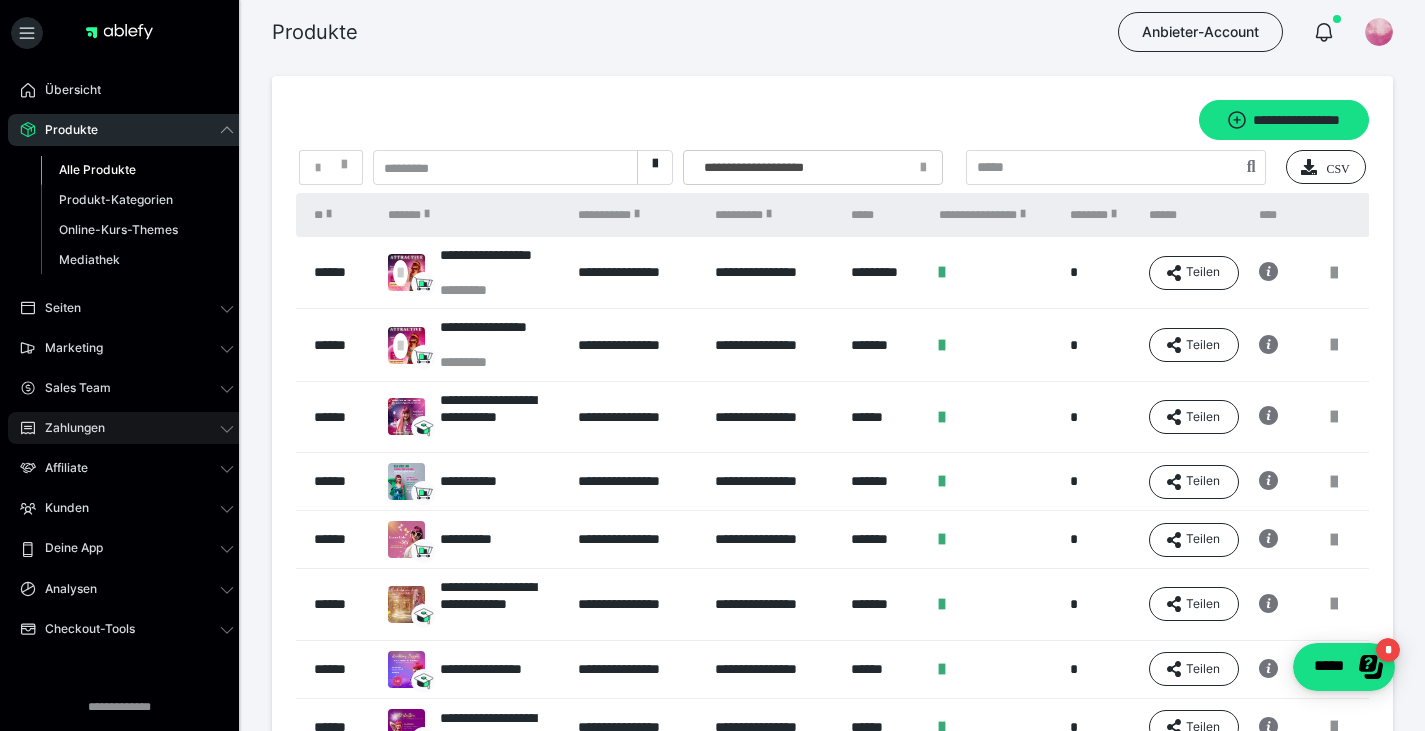 click on "Zahlungen" at bounding box center [68, 428] 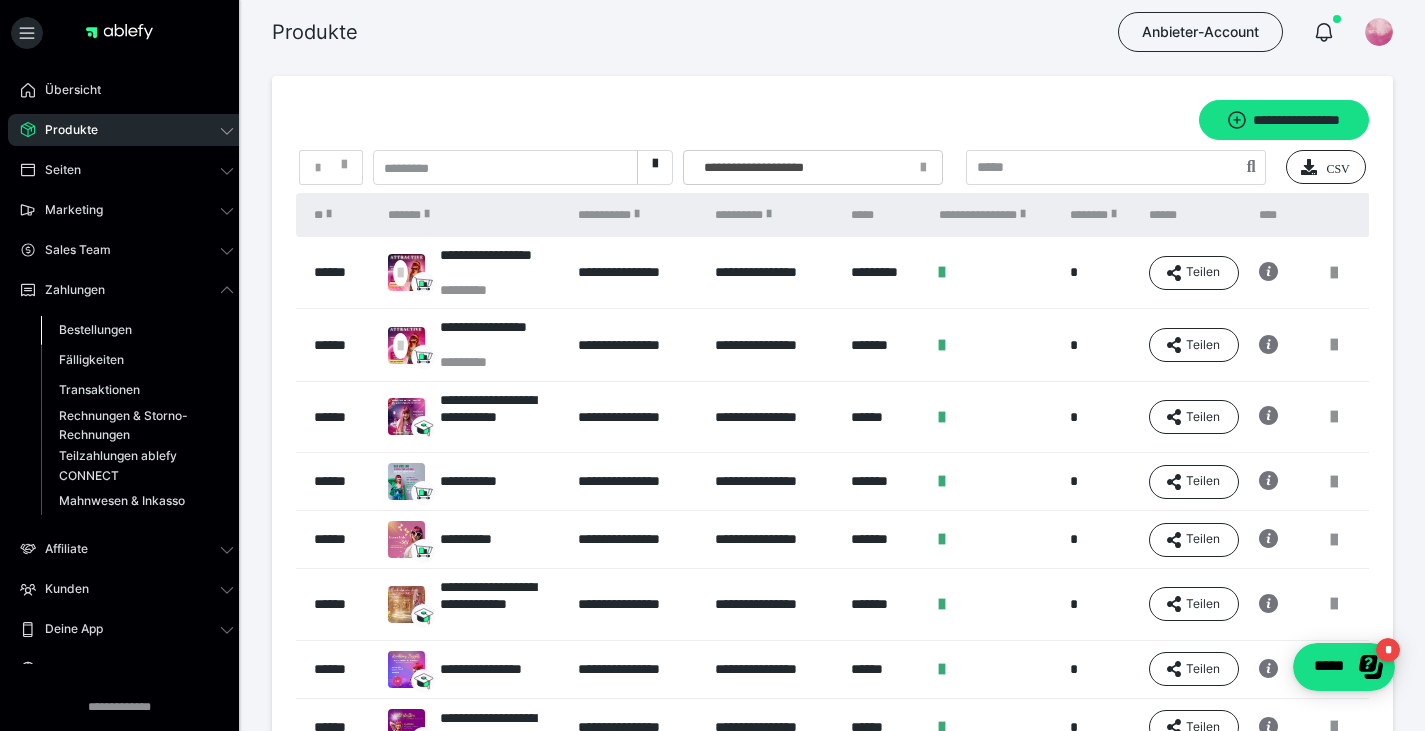 click on "Bestellungen" at bounding box center [95, 329] 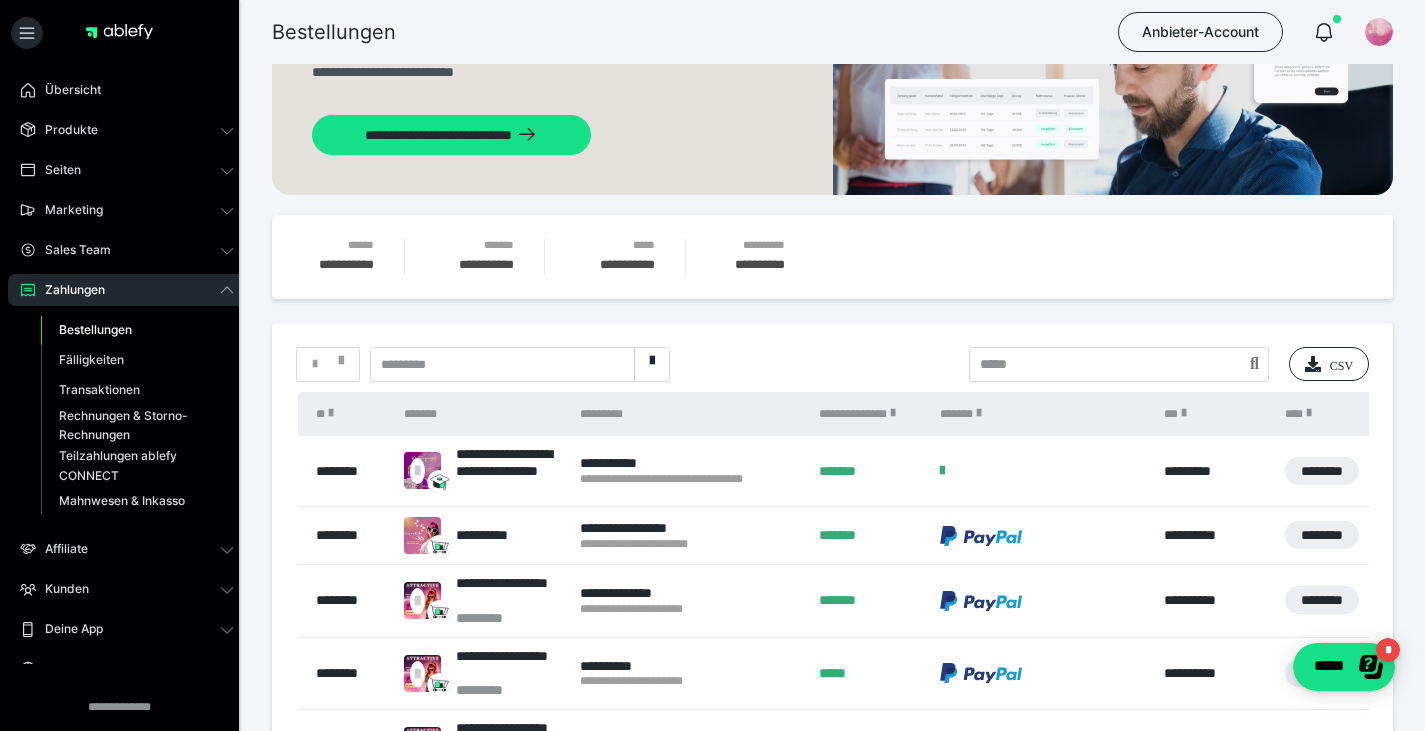 scroll, scrollTop: 200, scrollLeft: 0, axis: vertical 